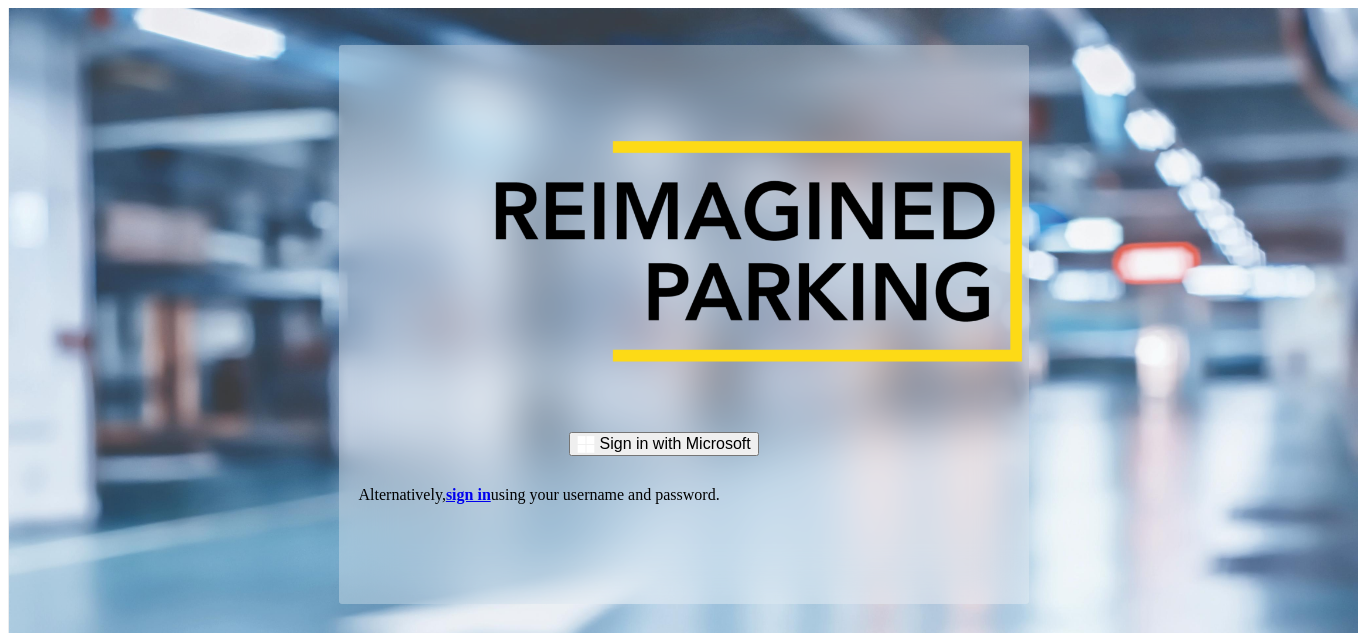 scroll, scrollTop: 0, scrollLeft: 0, axis: both 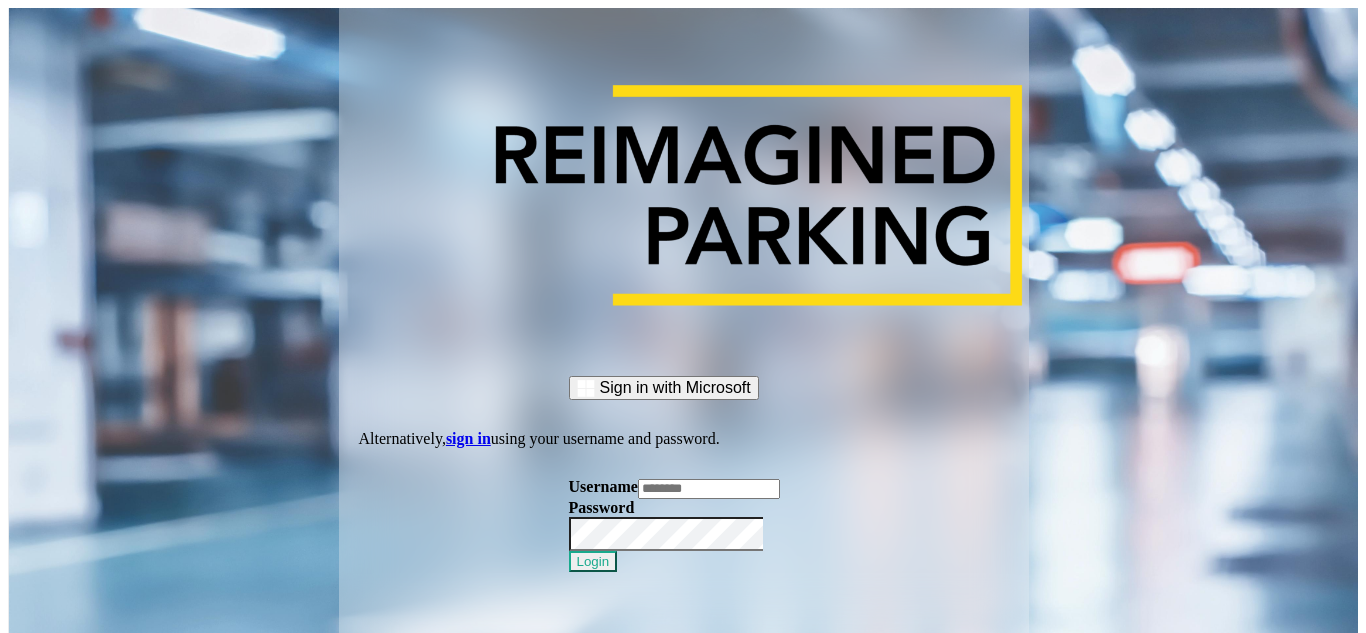 click at bounding box center (709, 489) 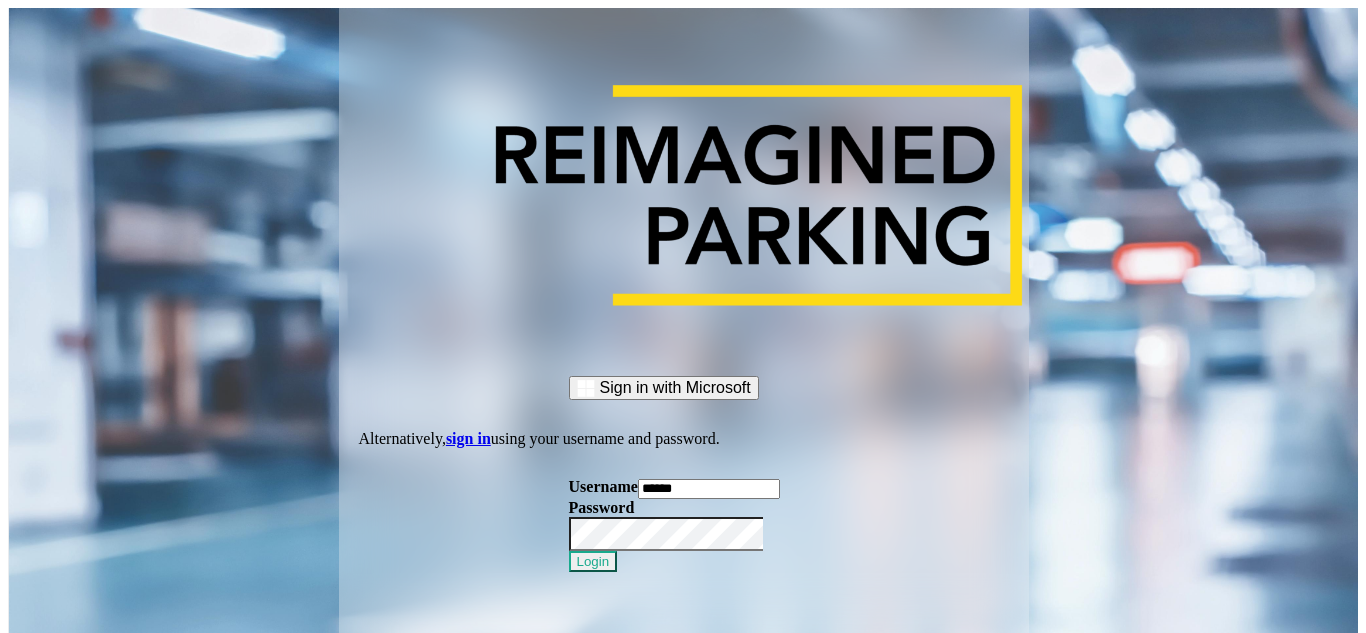 type on "******" 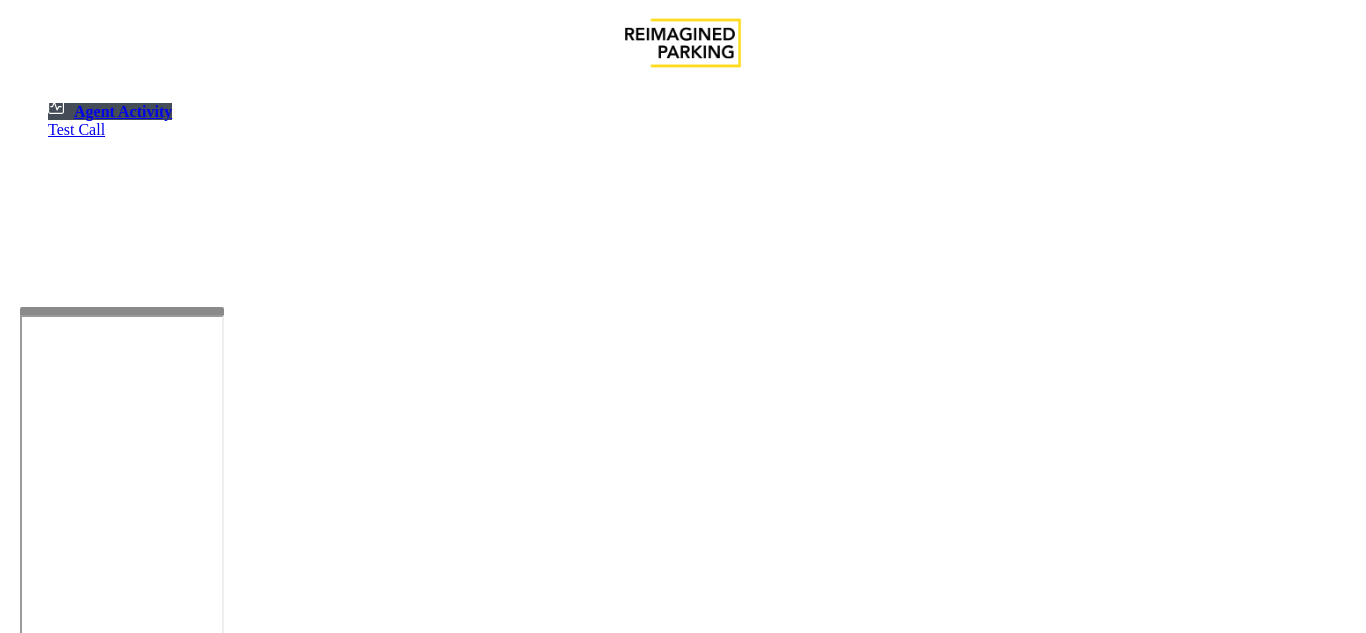 click at bounding box center [122, 543] 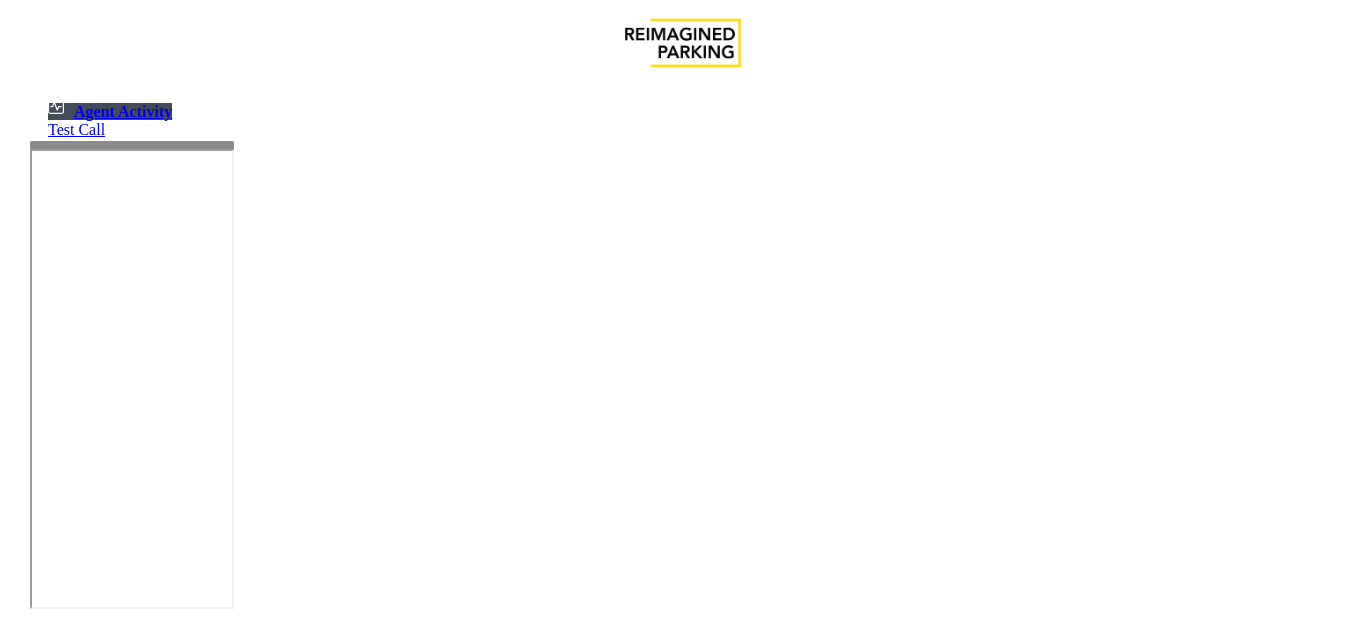 scroll, scrollTop: 0, scrollLeft: 0, axis: both 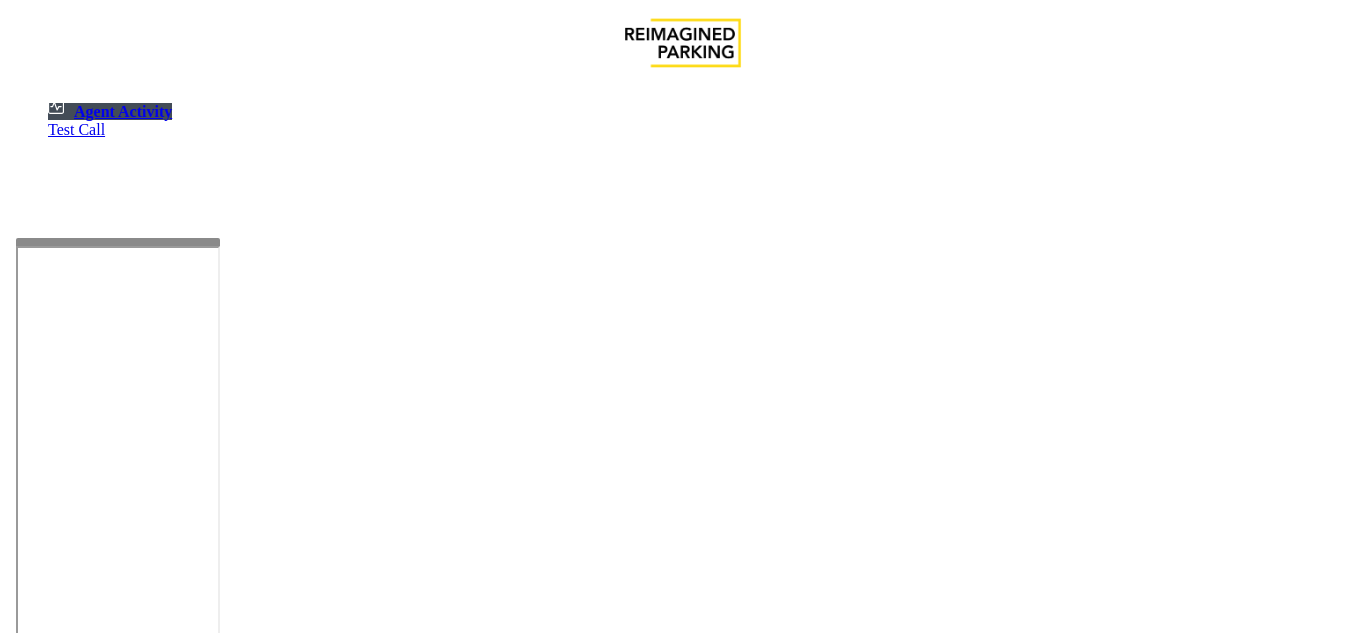 click at bounding box center [118, 242] 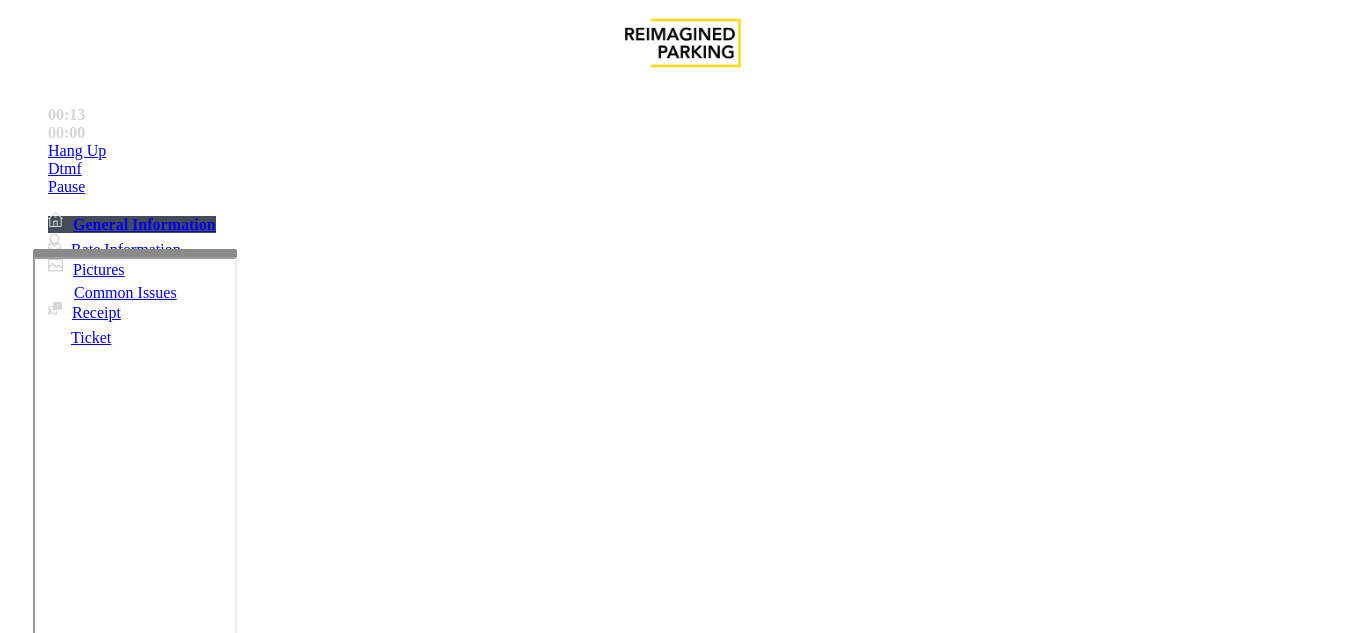 scroll, scrollTop: 1100, scrollLeft: 0, axis: vertical 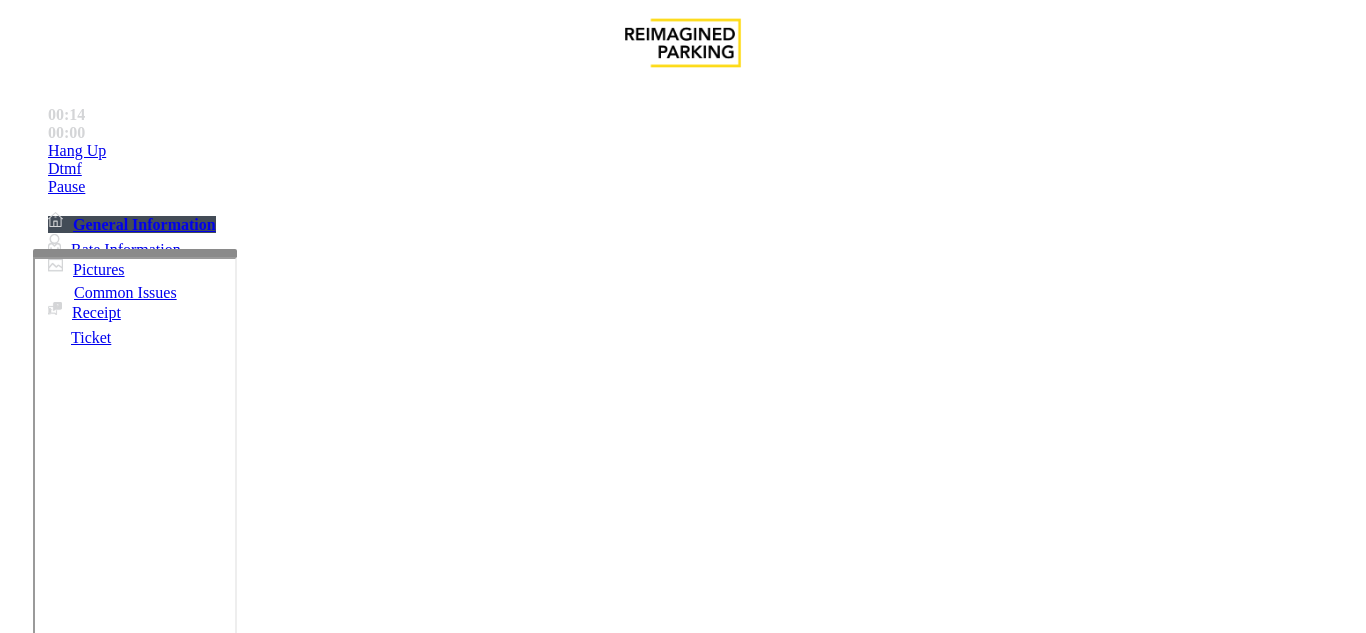 drag, startPoint x: 706, startPoint y: 436, endPoint x: 752, endPoint y: 452, distance: 48.703182 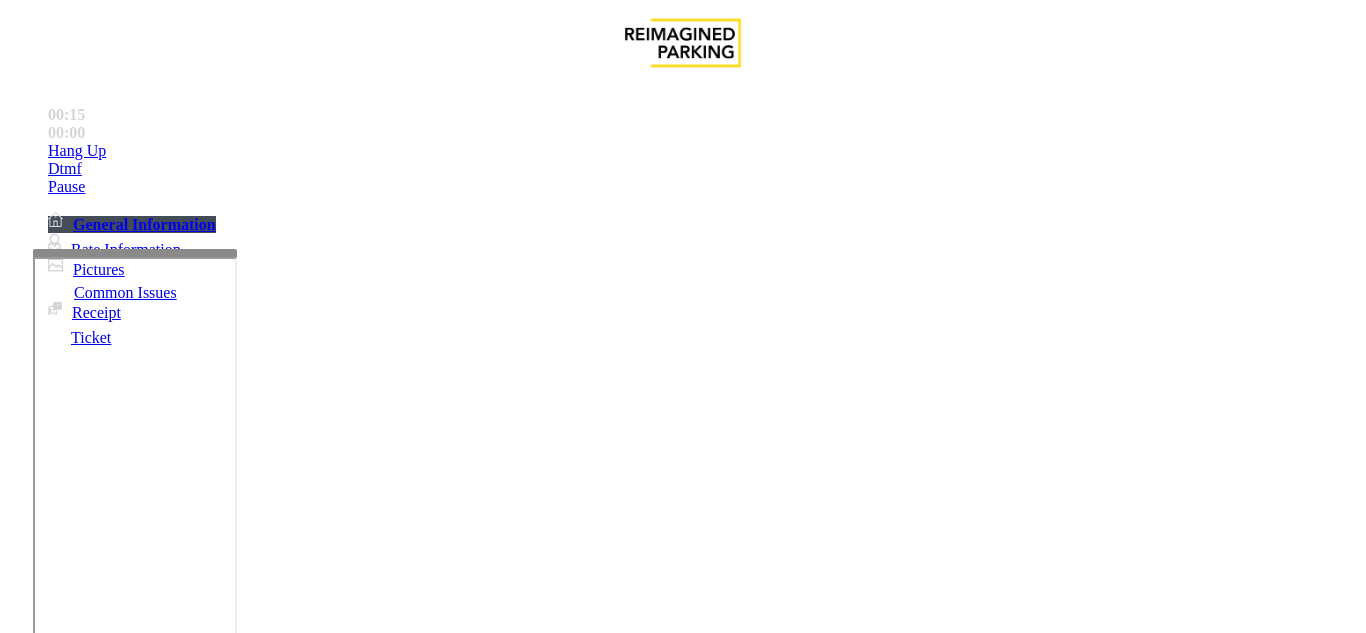 copy on "LAN21063800" 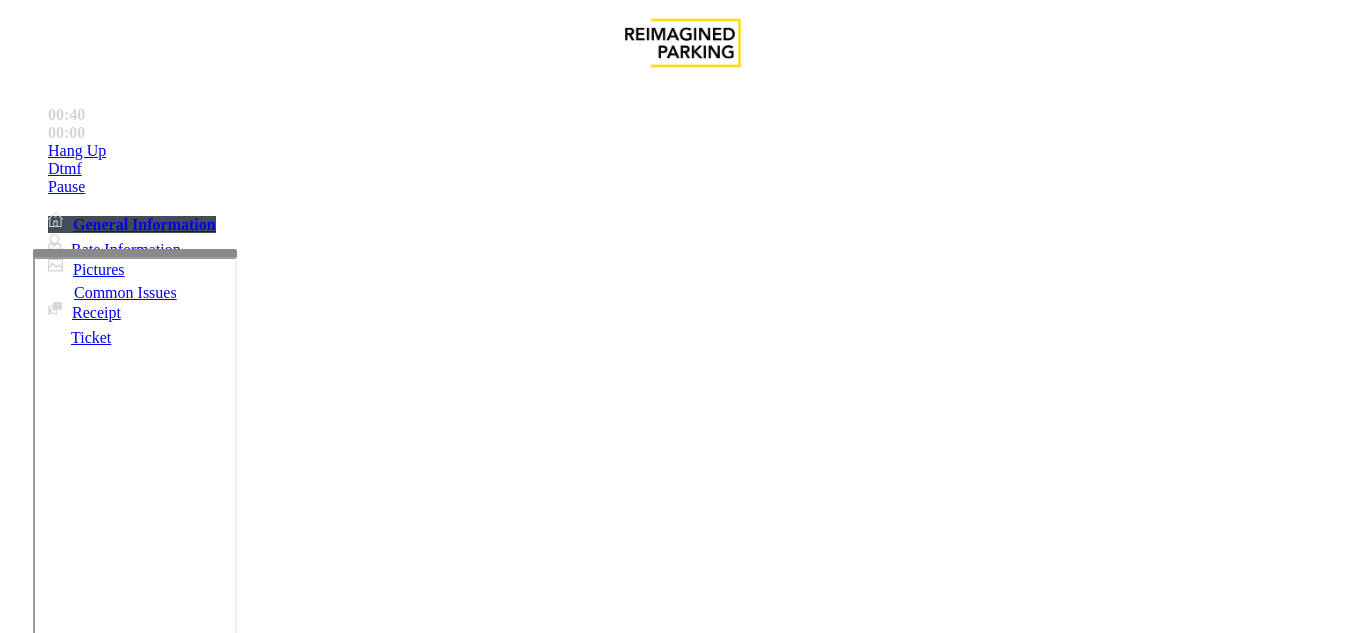 scroll, scrollTop: 1500, scrollLeft: 0, axis: vertical 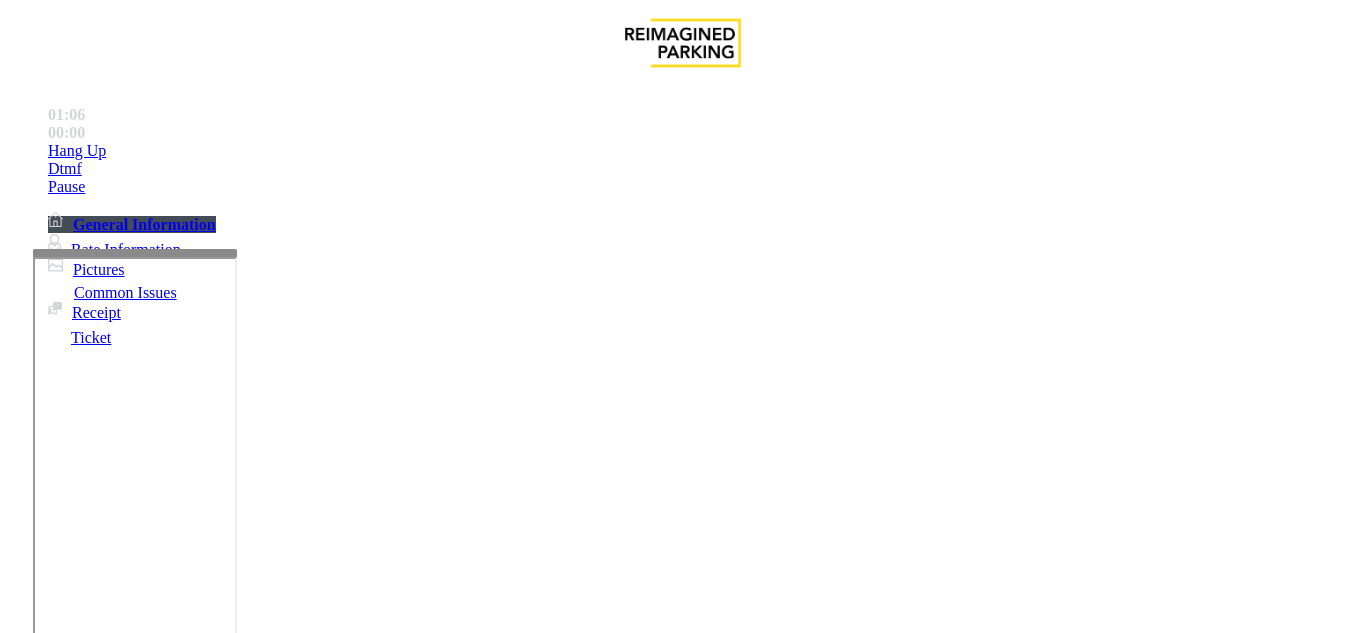 click on "Monthly Issue" at bounding box center (268, 1286) 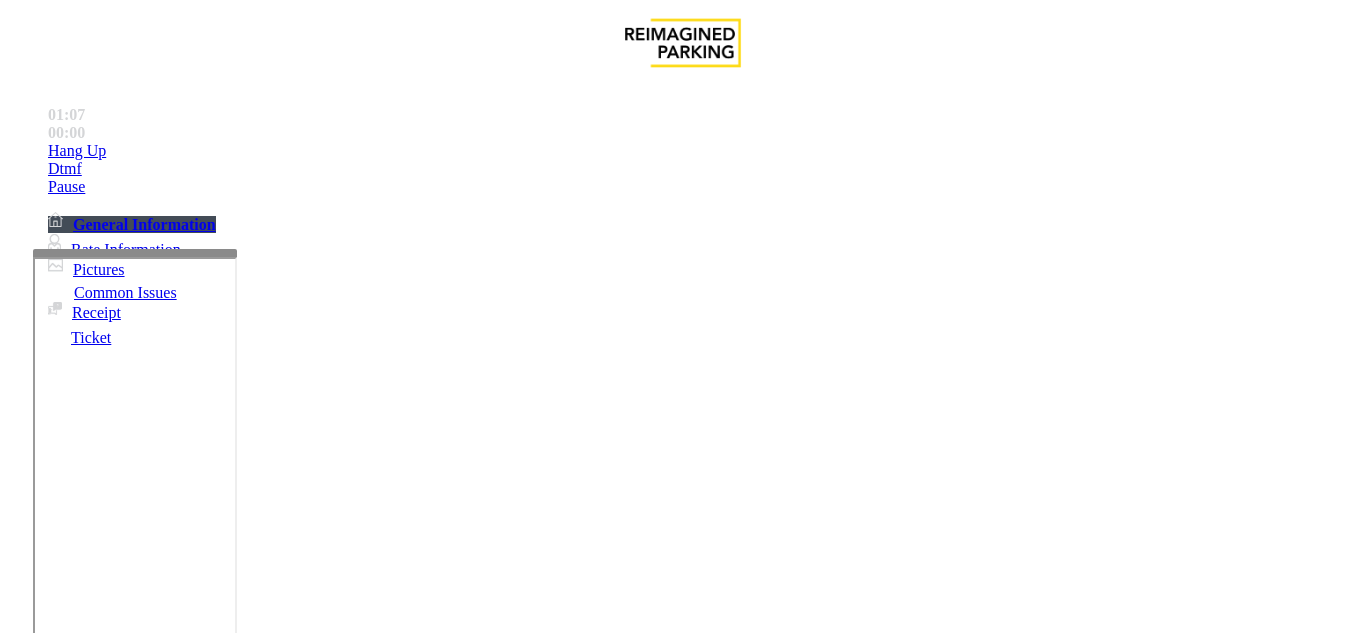 click on "Disabled Card" at bounding box center (78, 1286) 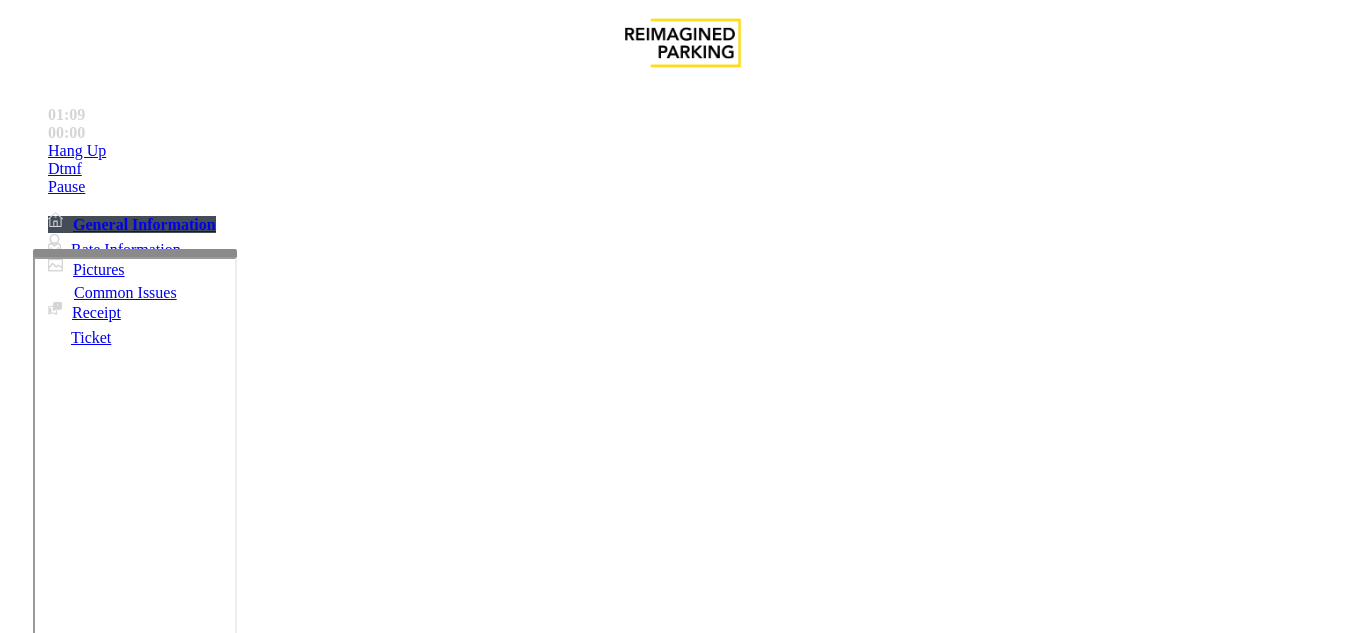 click at bounding box center [96, 1308] 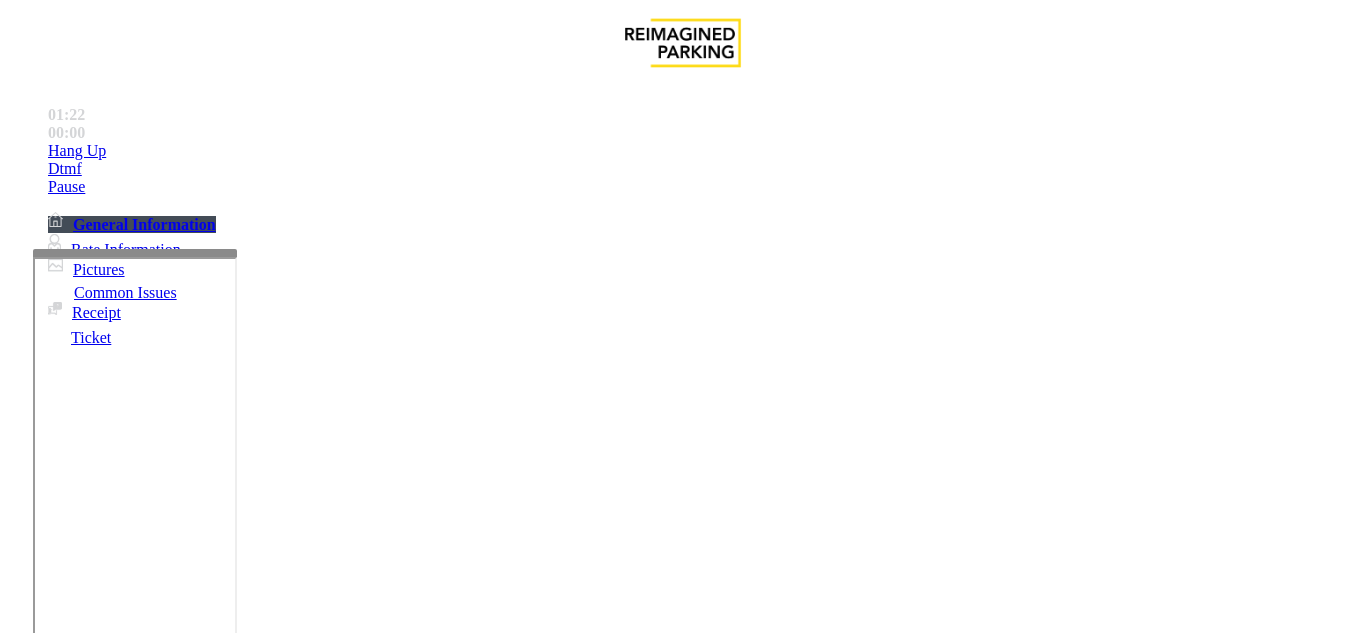 scroll, scrollTop: 600, scrollLeft: 0, axis: vertical 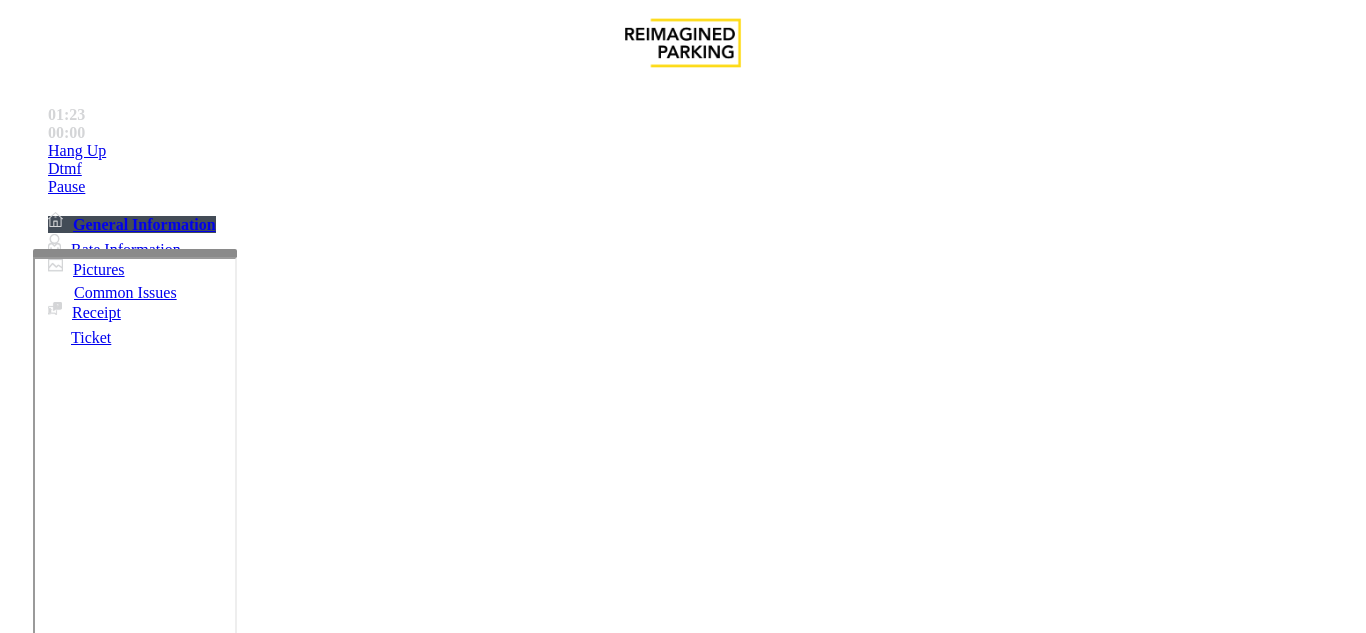 click at bounding box center (221, 1415) 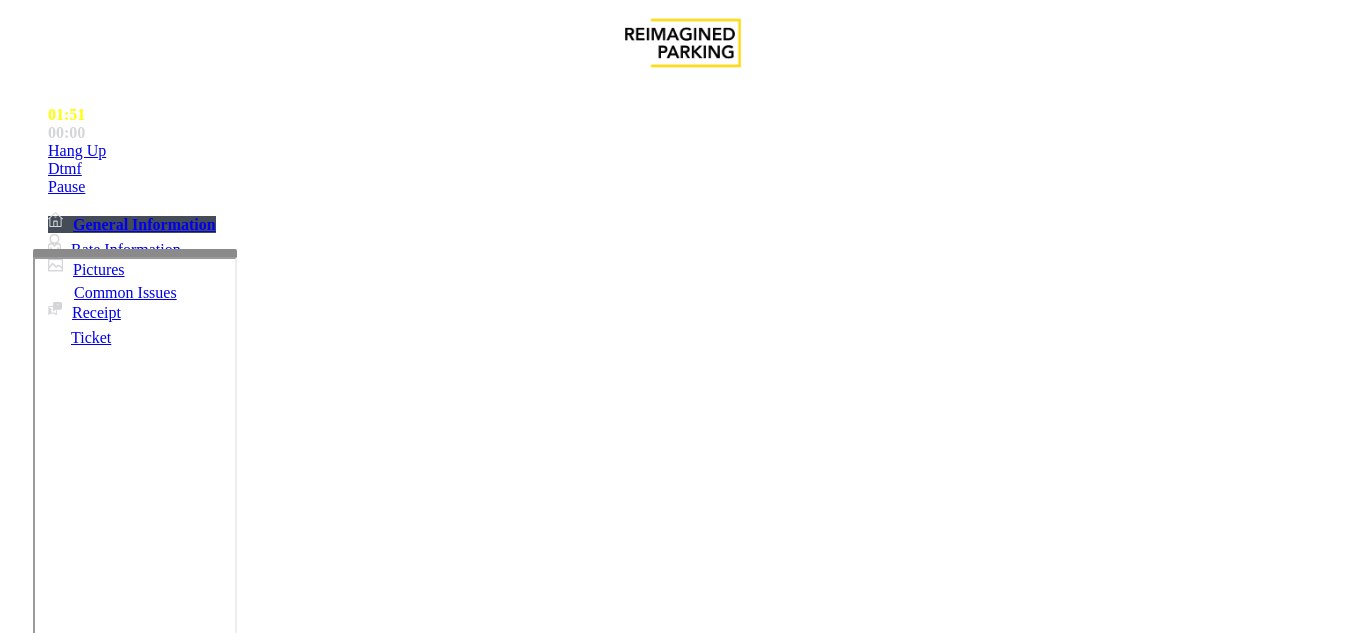 click at bounding box center (96, 1308) 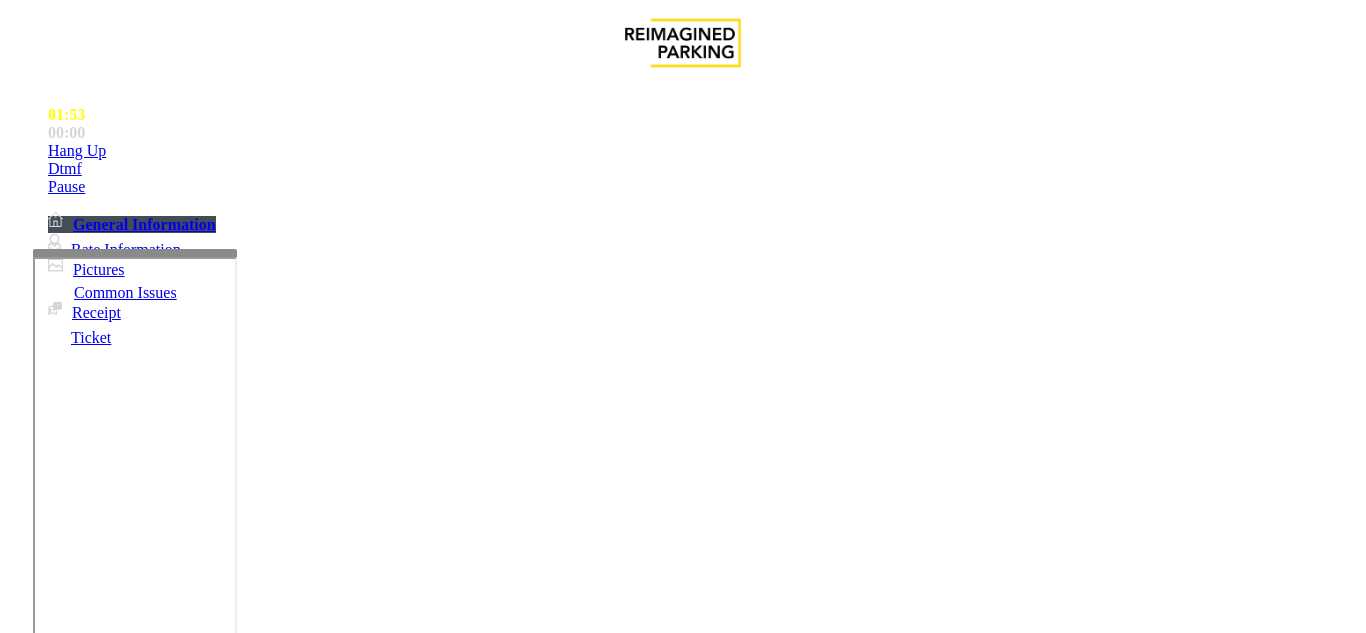 click at bounding box center [221, 1415] 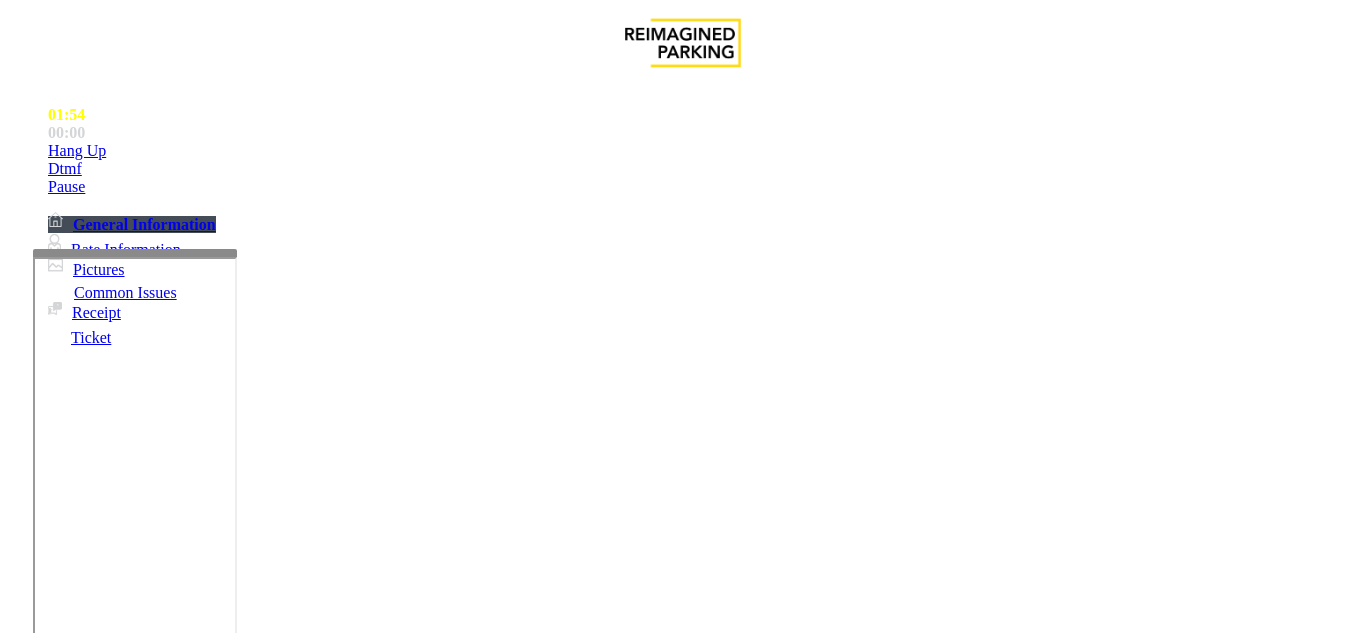 click at bounding box center (221, 1415) 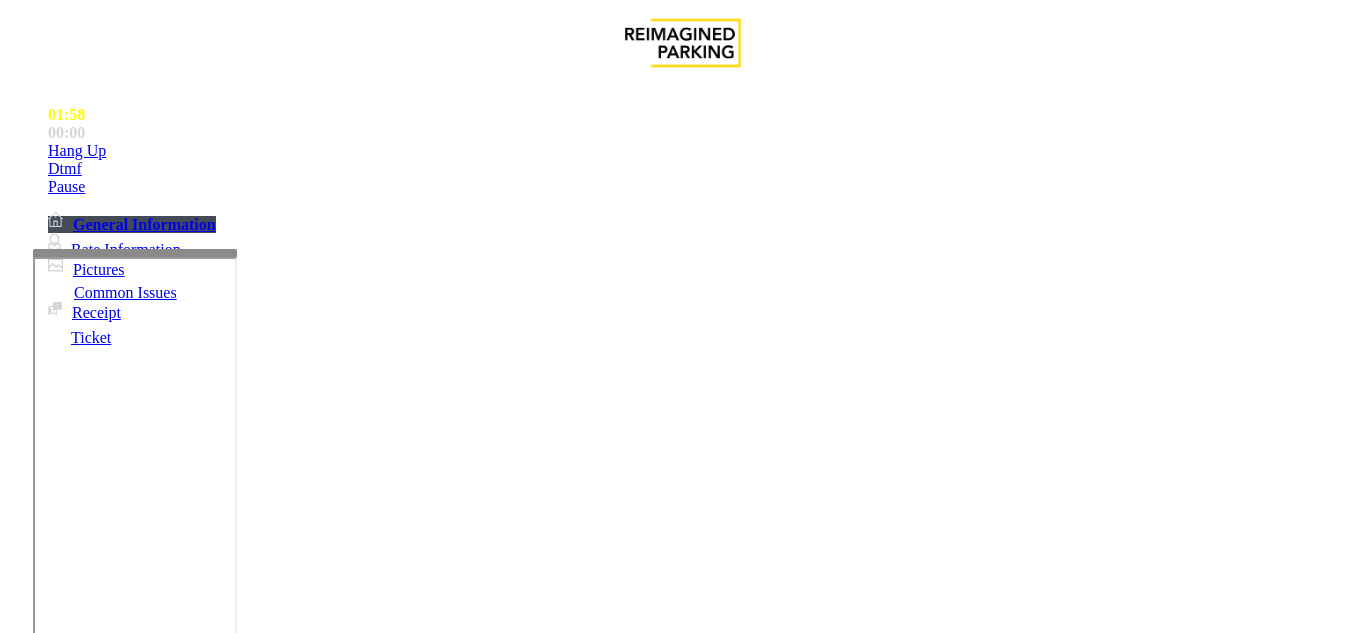 type on "**********" 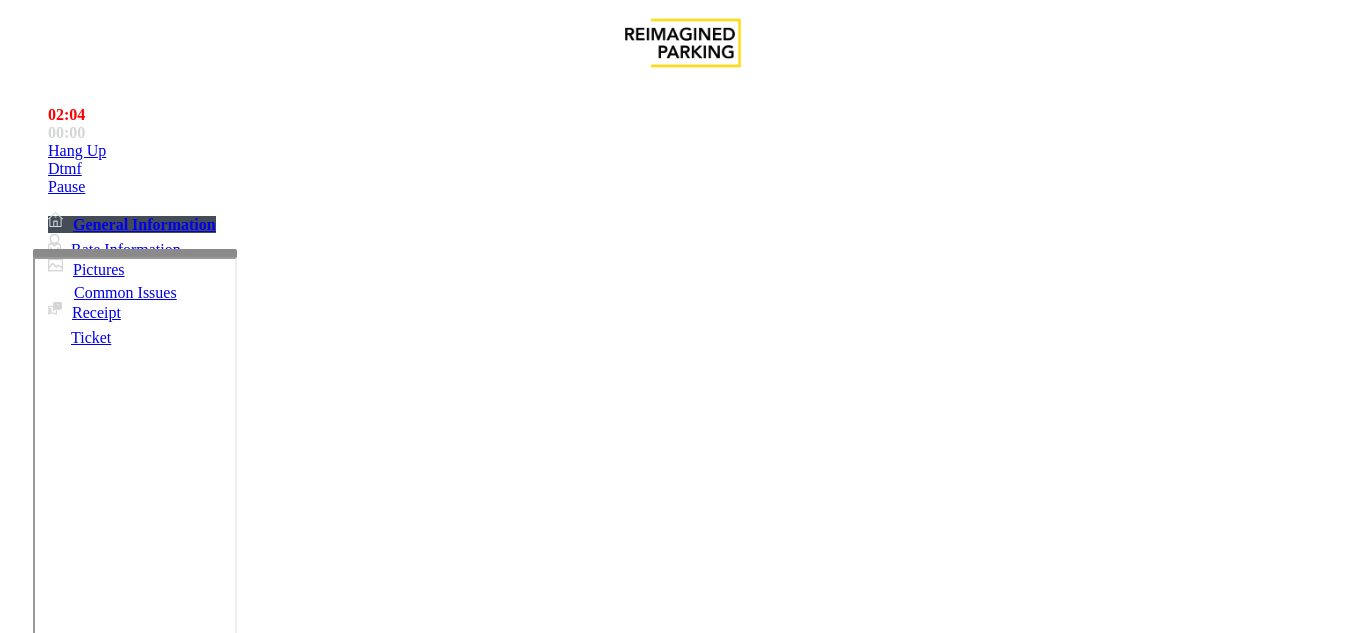 type on "***" 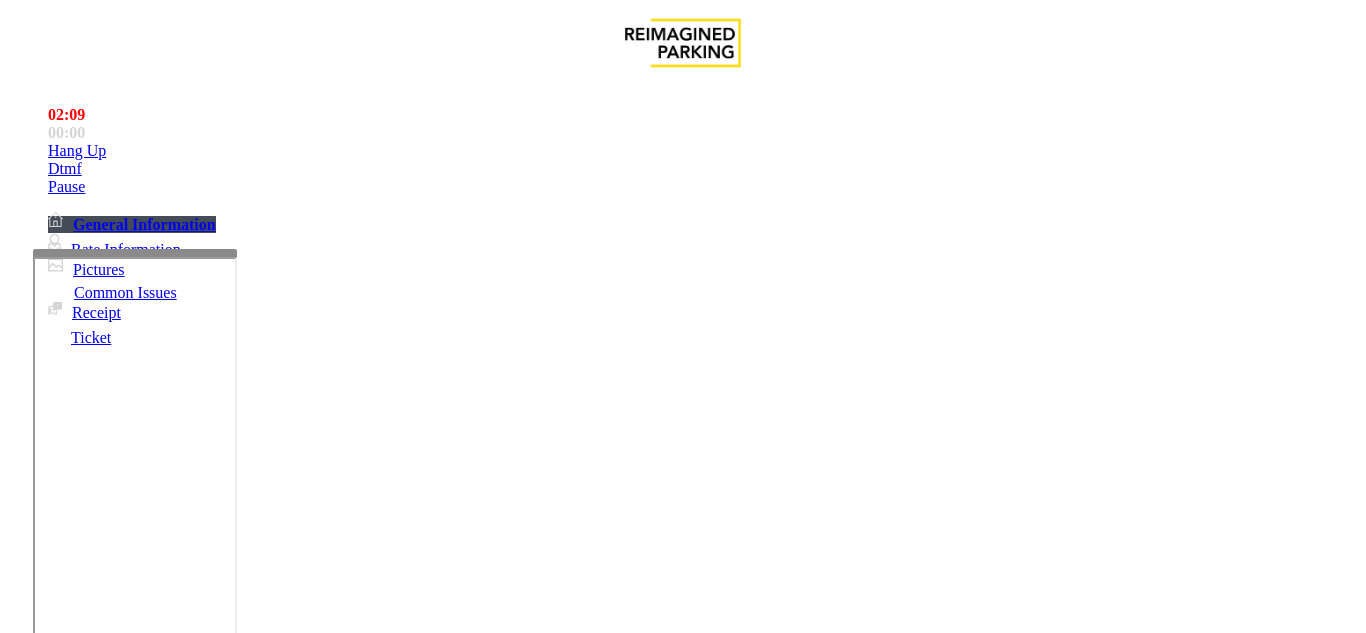 type on "**********" 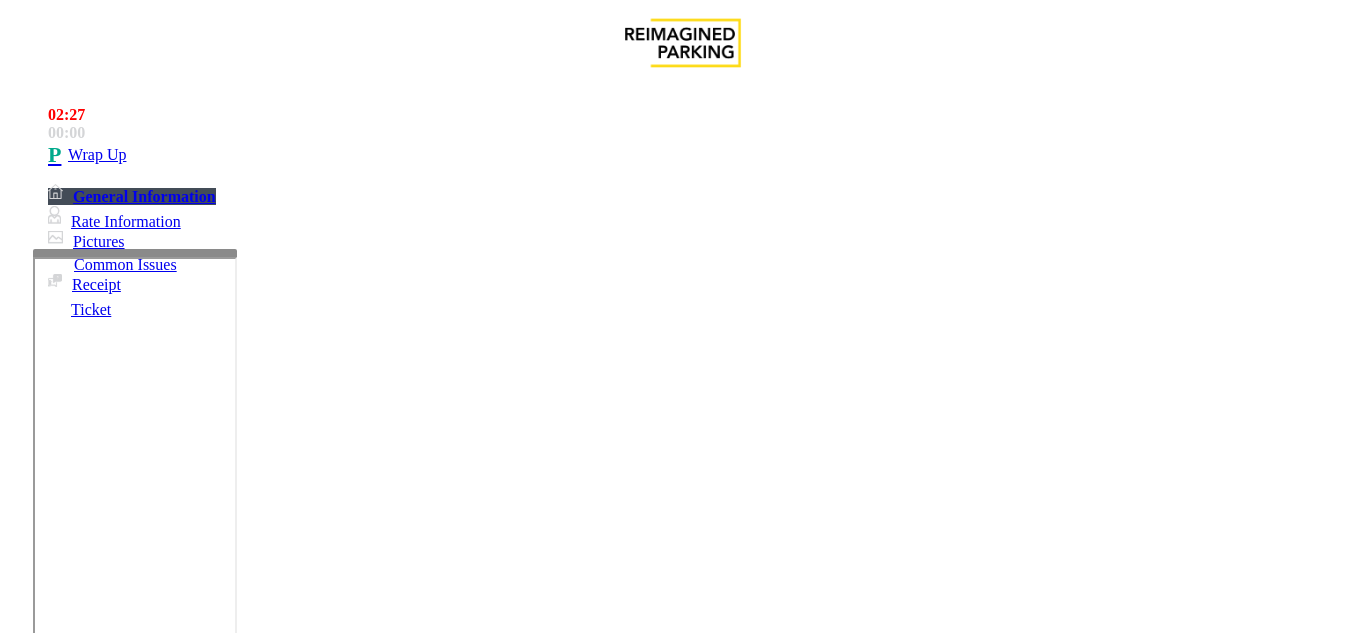 click at bounding box center [221, 1415] 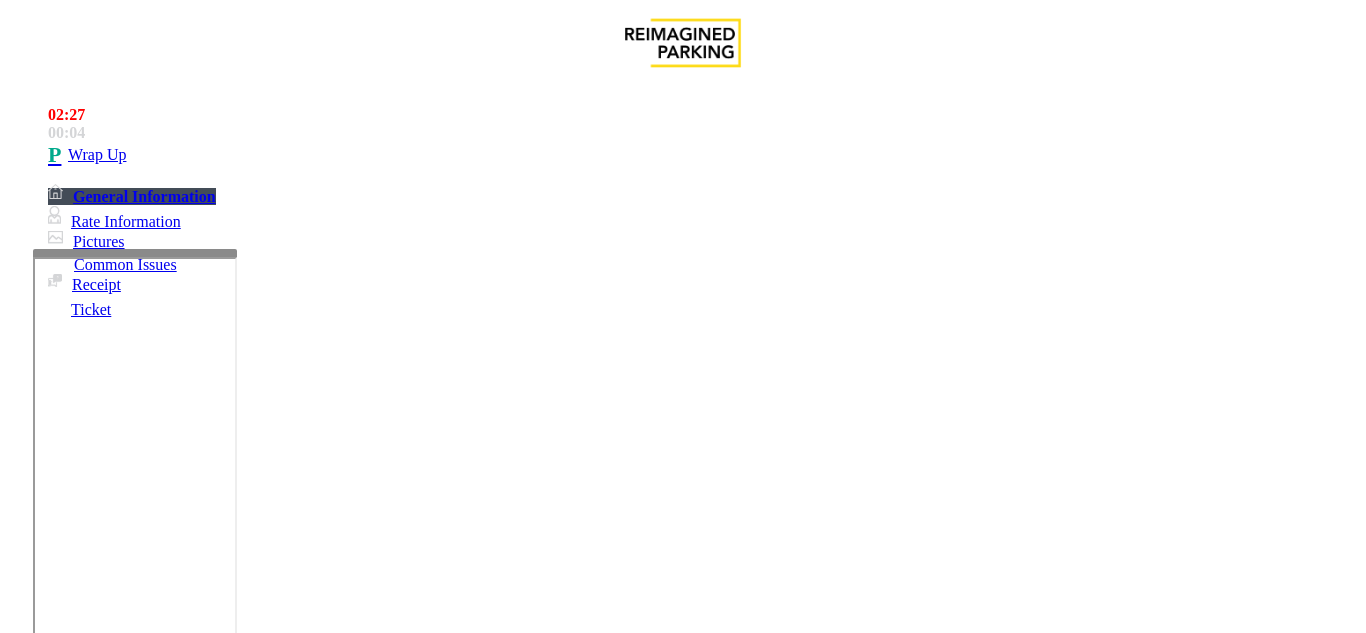 drag, startPoint x: 377, startPoint y: 373, endPoint x: 519, endPoint y: 368, distance: 142.088 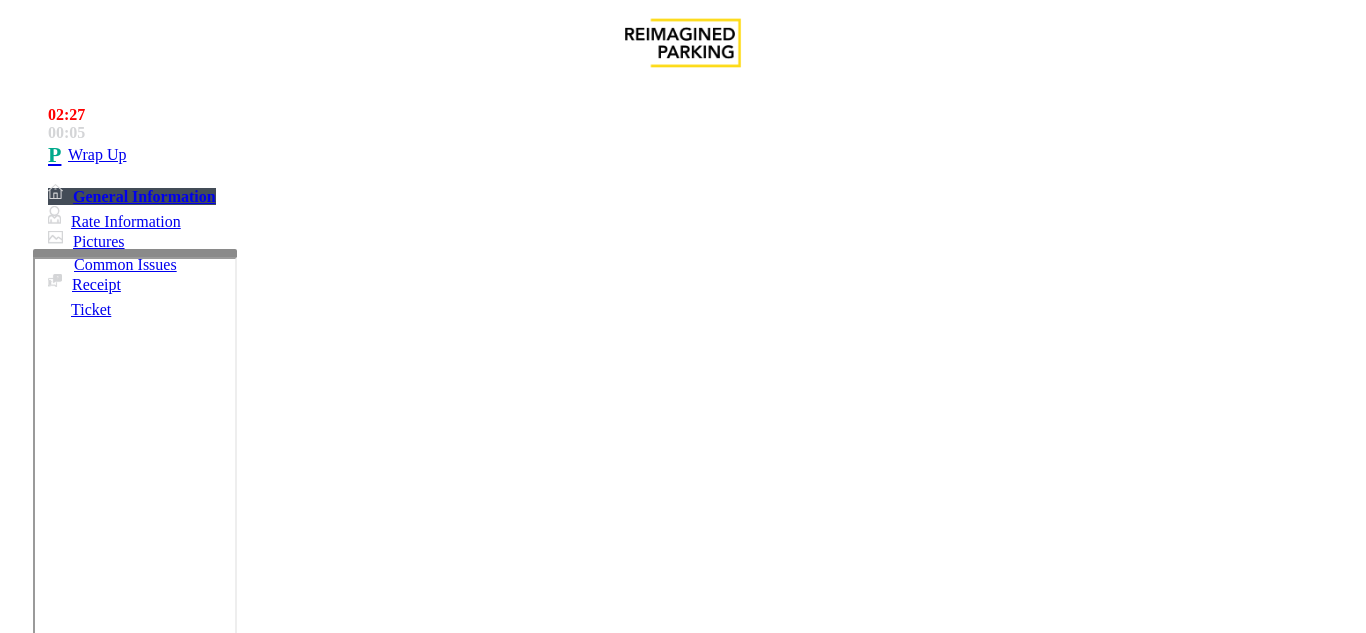 click on "* *** * Notes:                      Send alerts to manager  Vend Gate  * Vend will be performed using [NUMBER] tone" at bounding box center [682, 1417] 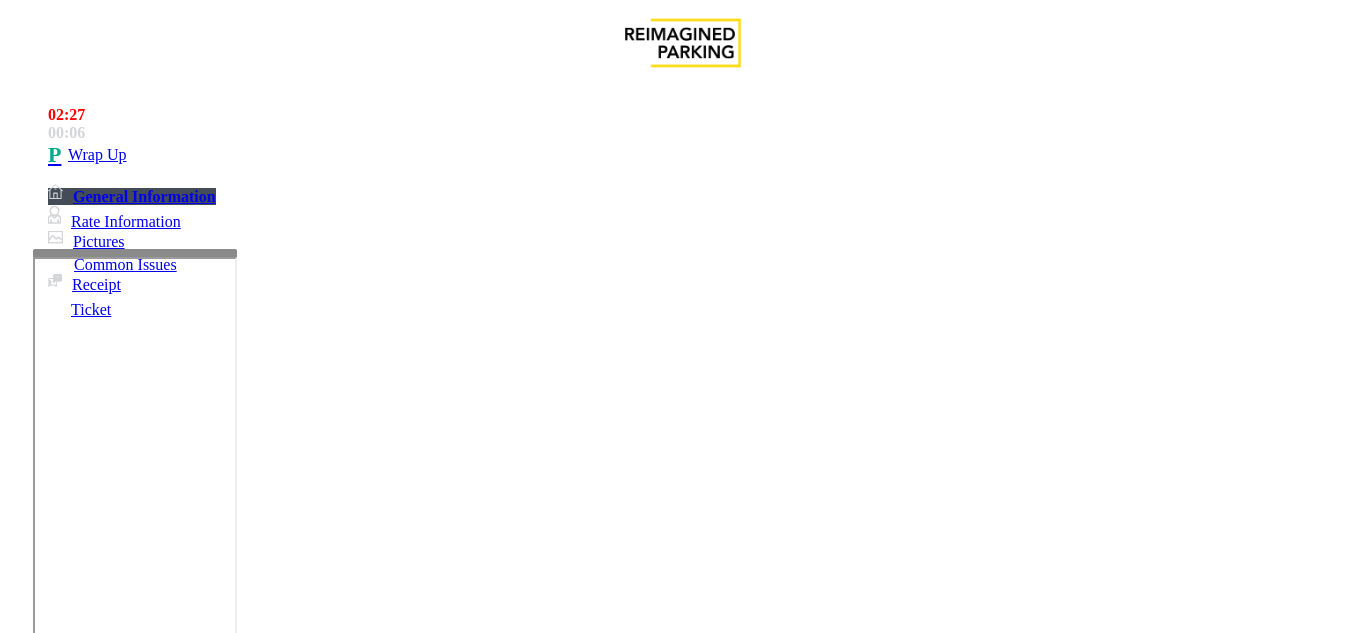 paste on "**********" 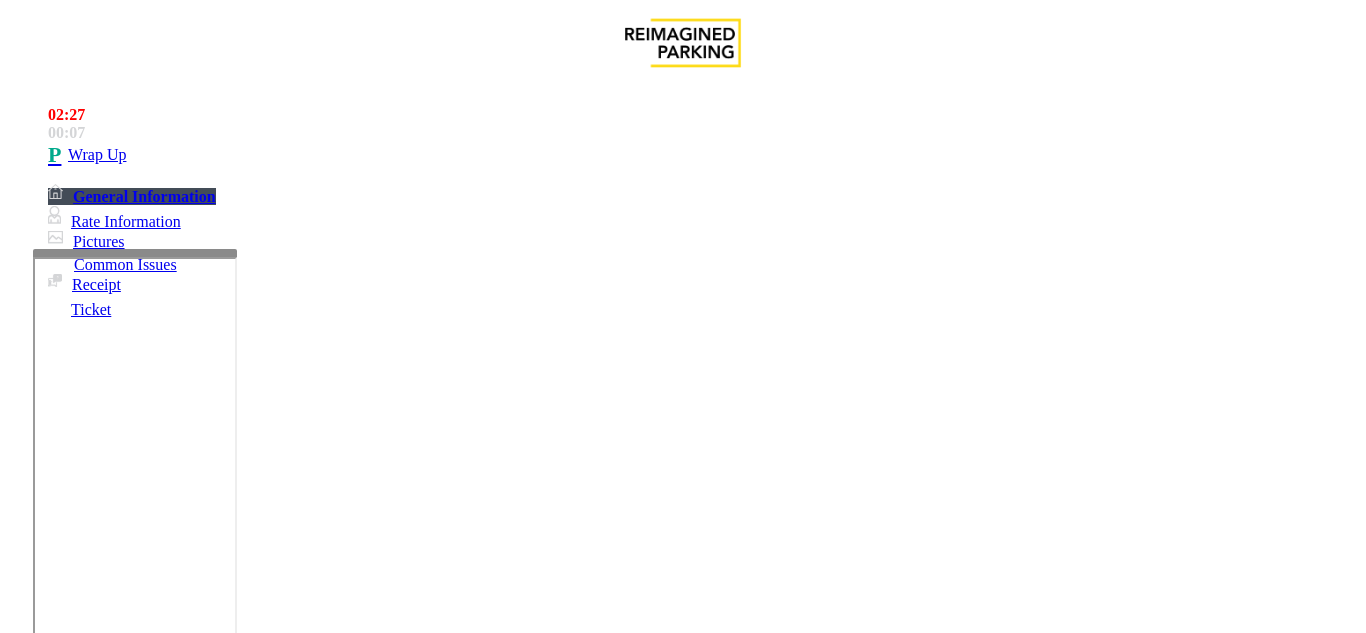 scroll, scrollTop: 16, scrollLeft: 0, axis: vertical 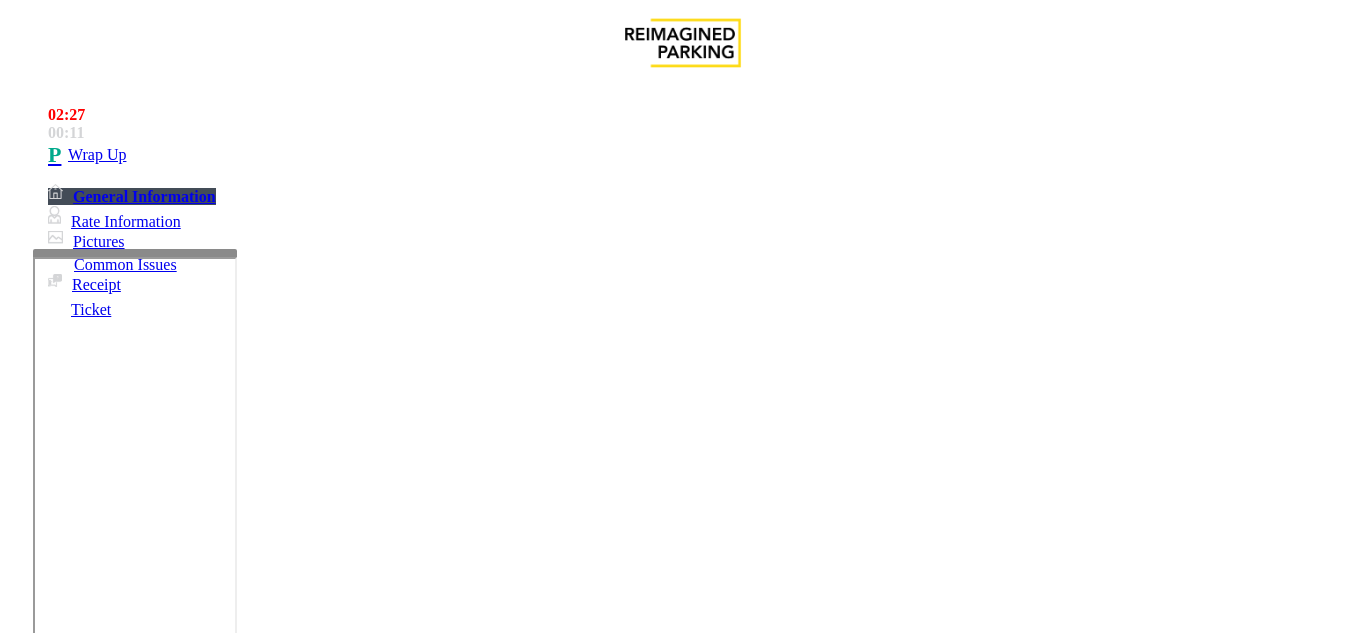drag, startPoint x: 264, startPoint y: 152, endPoint x: 420, endPoint y: 184, distance: 159.24823 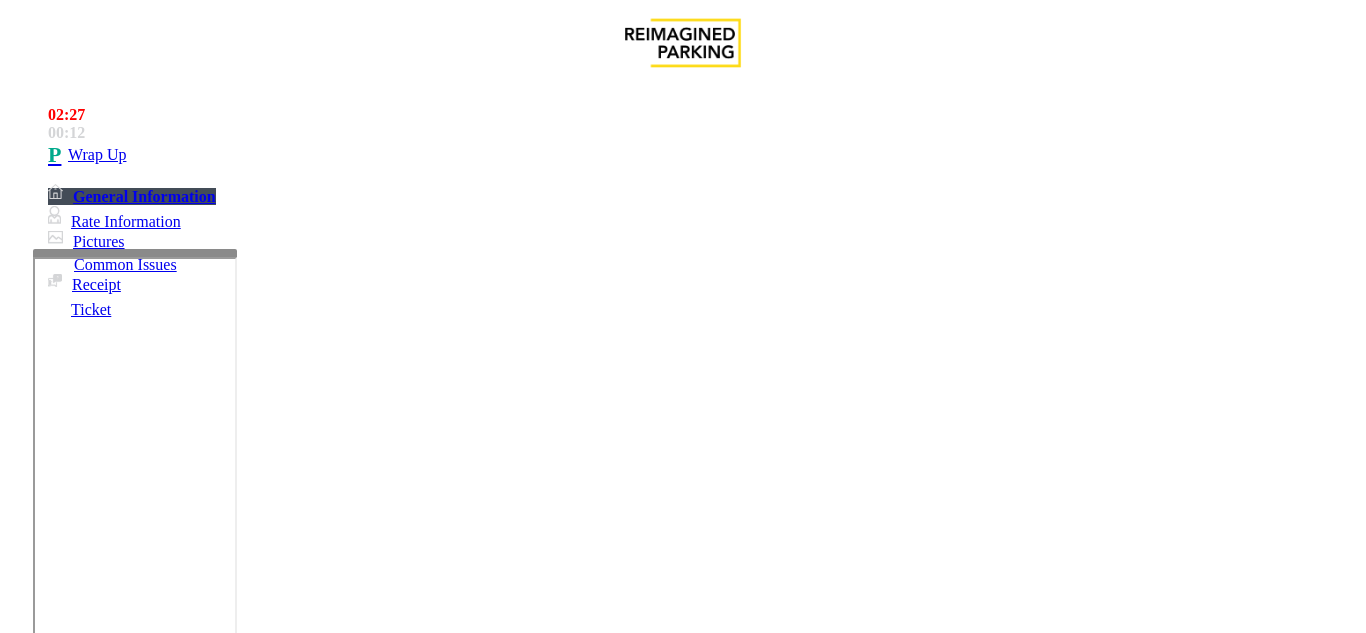 copy on "Issue  -  Monthly Issue Disabled Card" 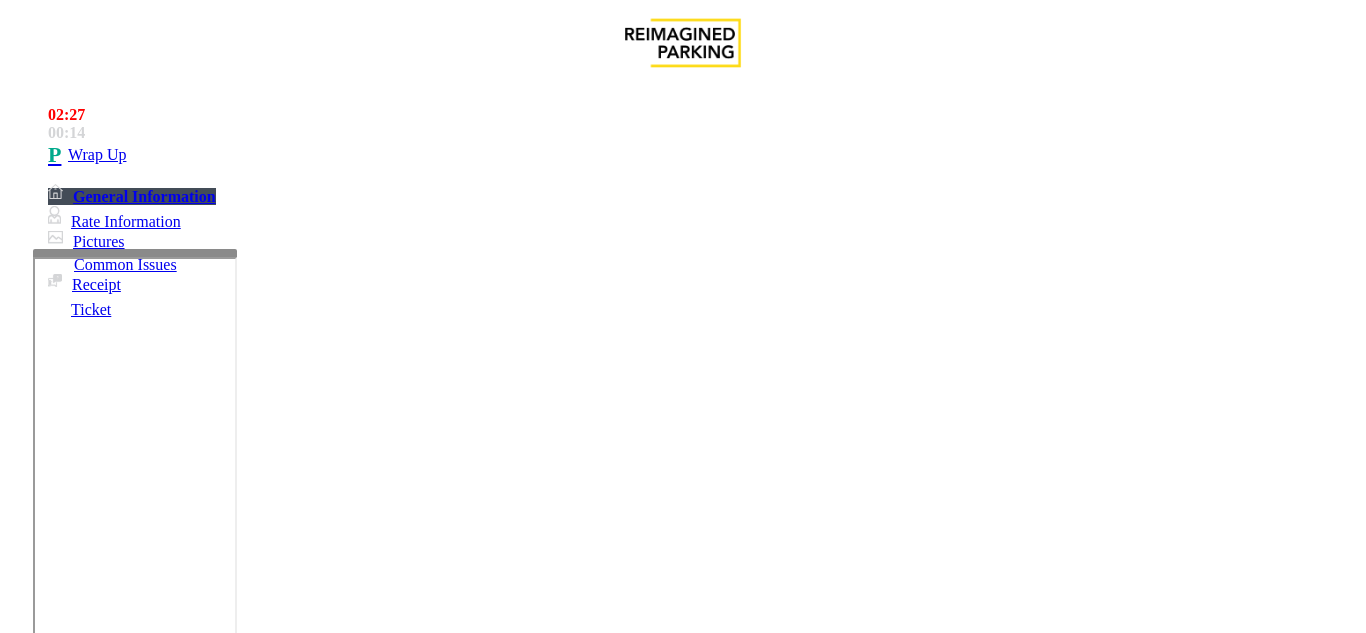 paste on "**********" 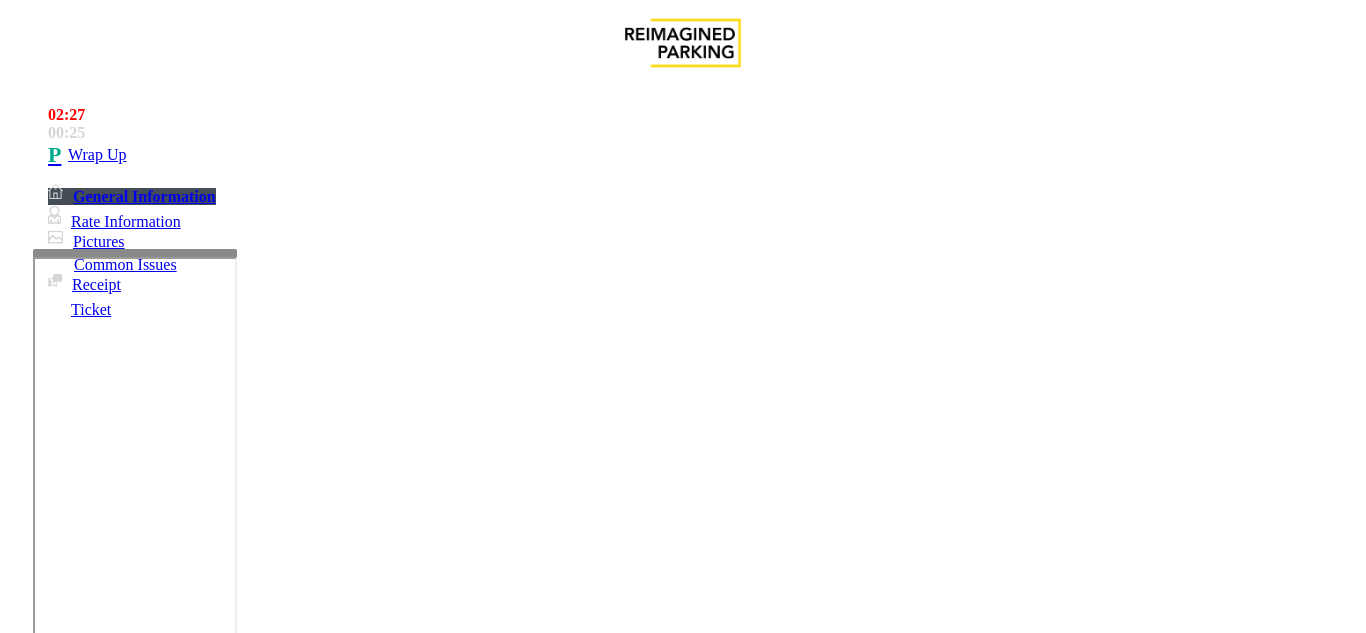 scroll, scrollTop: 0, scrollLeft: 0, axis: both 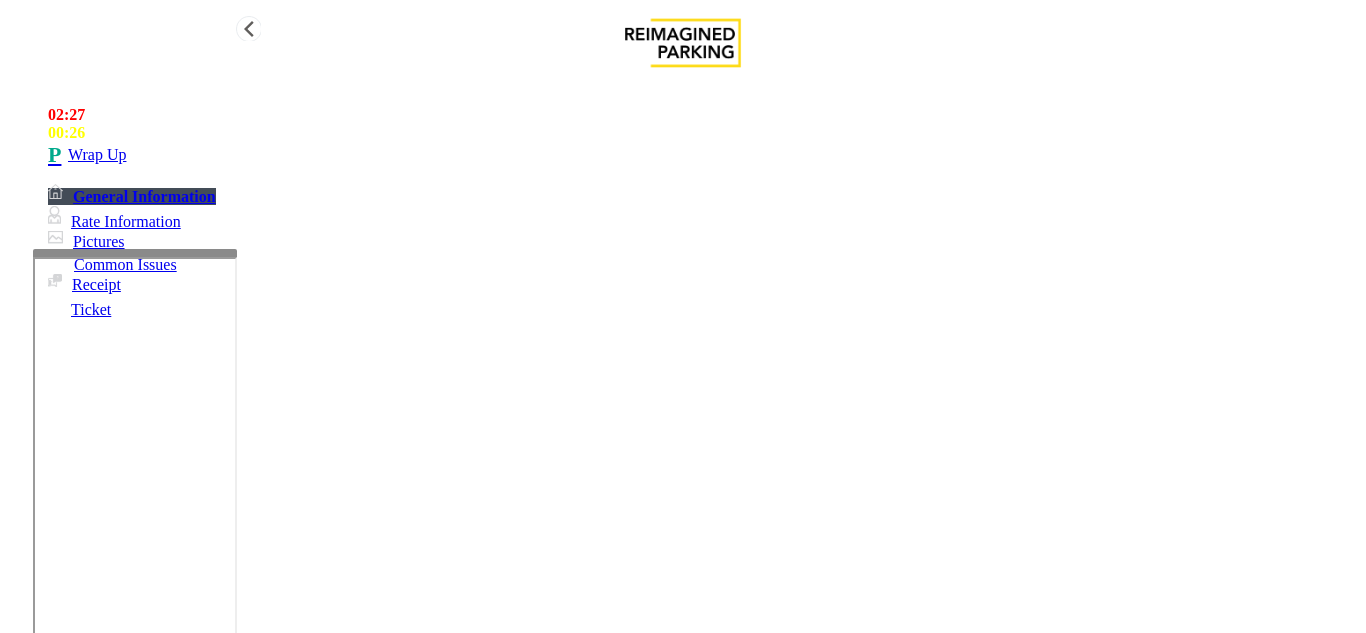 type on "**********" 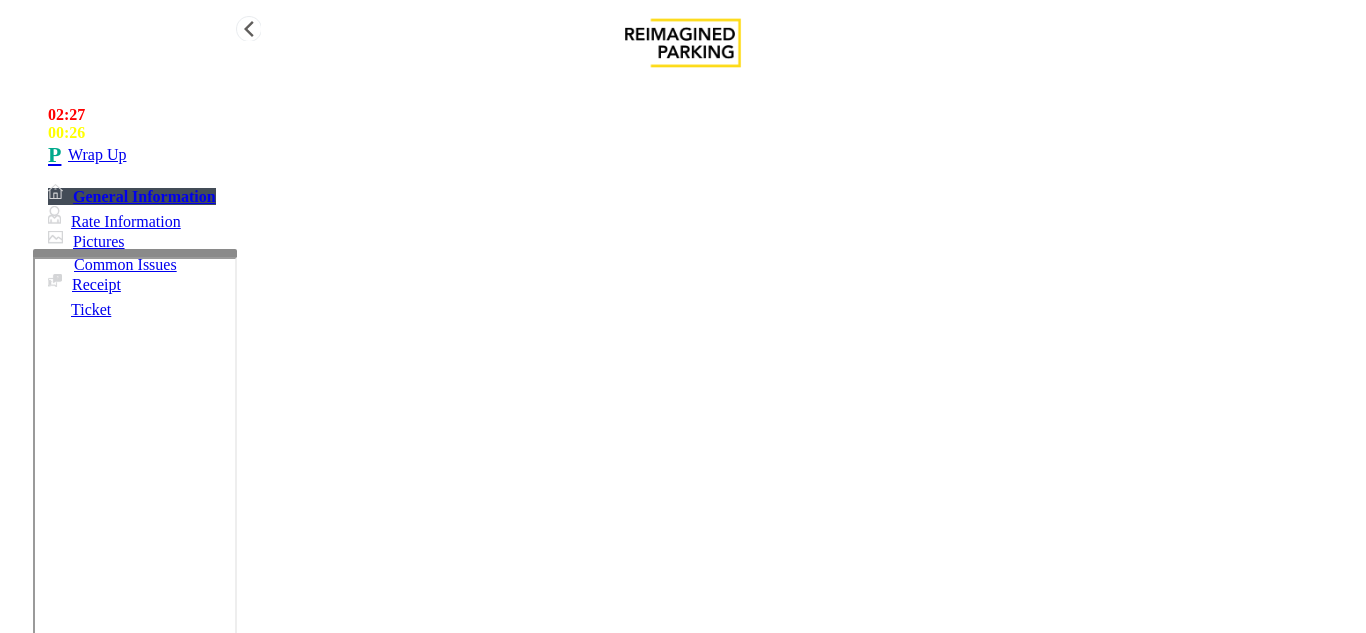 click on "Wrap Up" at bounding box center (703, 155) 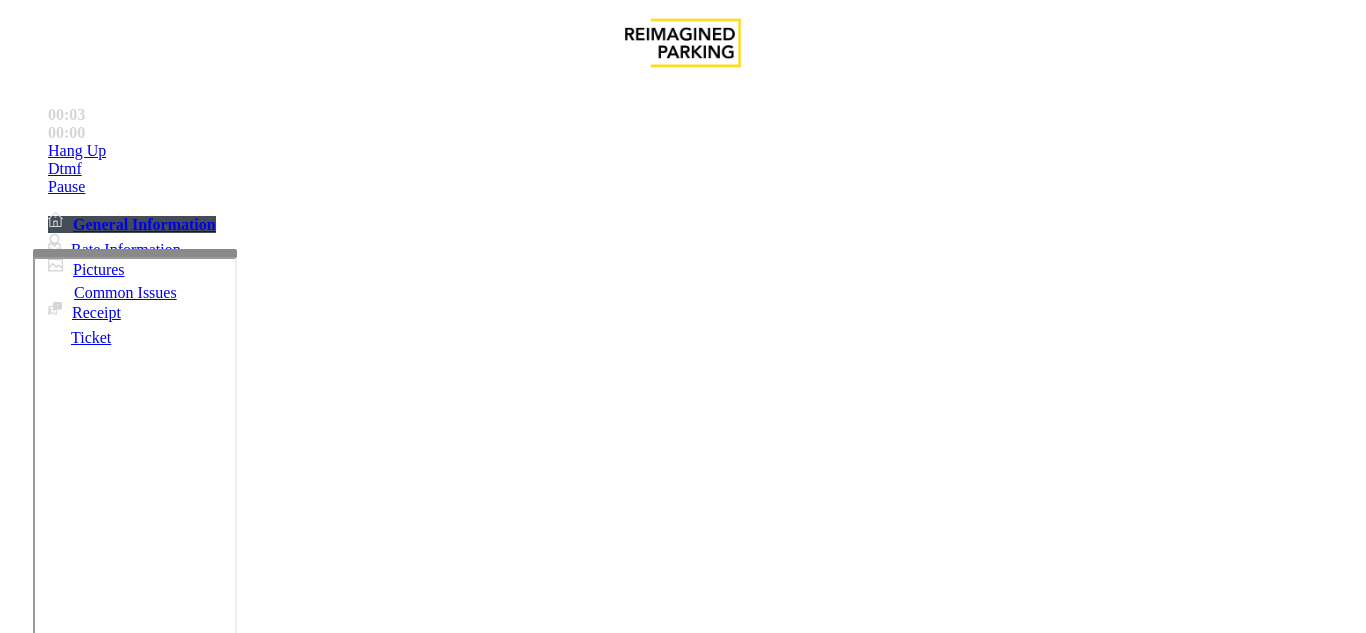 scroll, scrollTop: 1500, scrollLeft: 0, axis: vertical 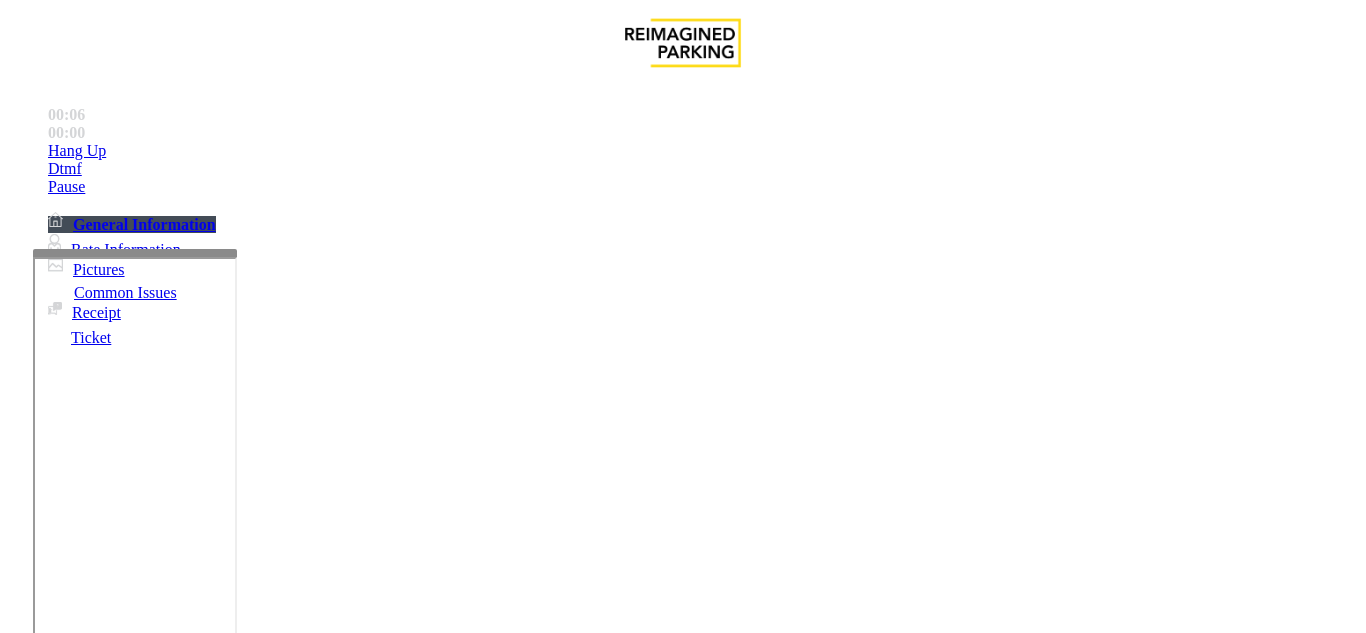click on "Intercom Issue/No Response" at bounding box center [929, 1286] 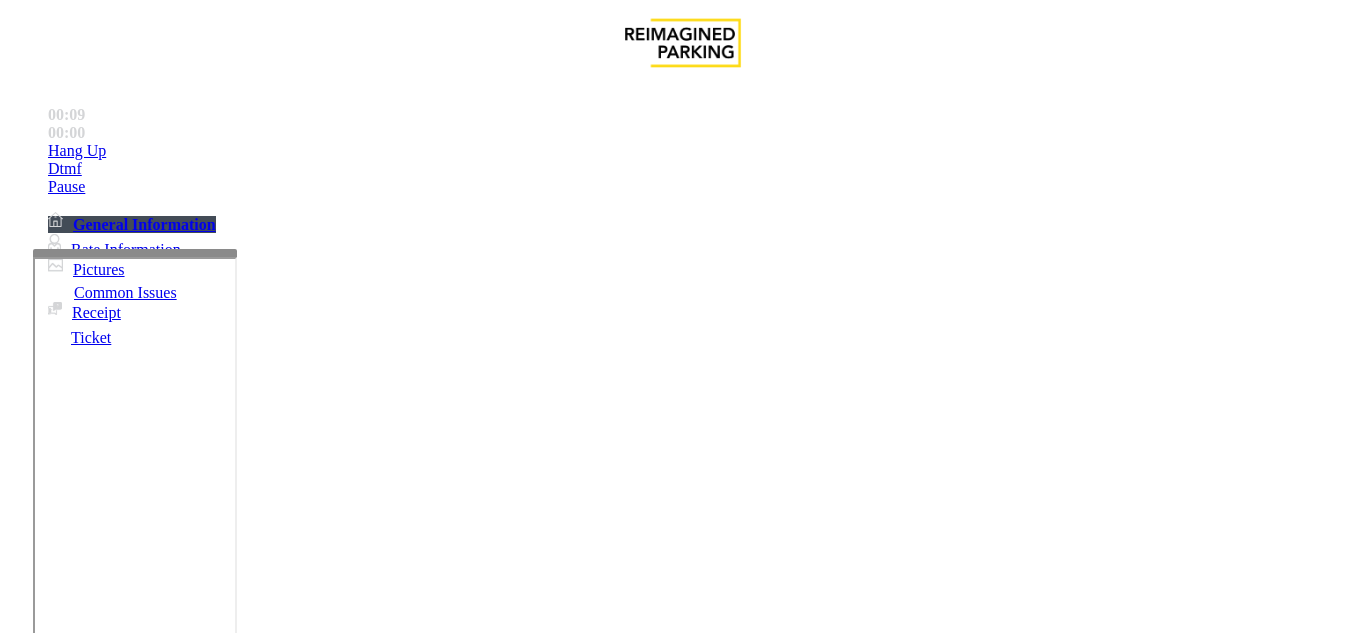 click on "Issue" at bounding box center (42, 1253) 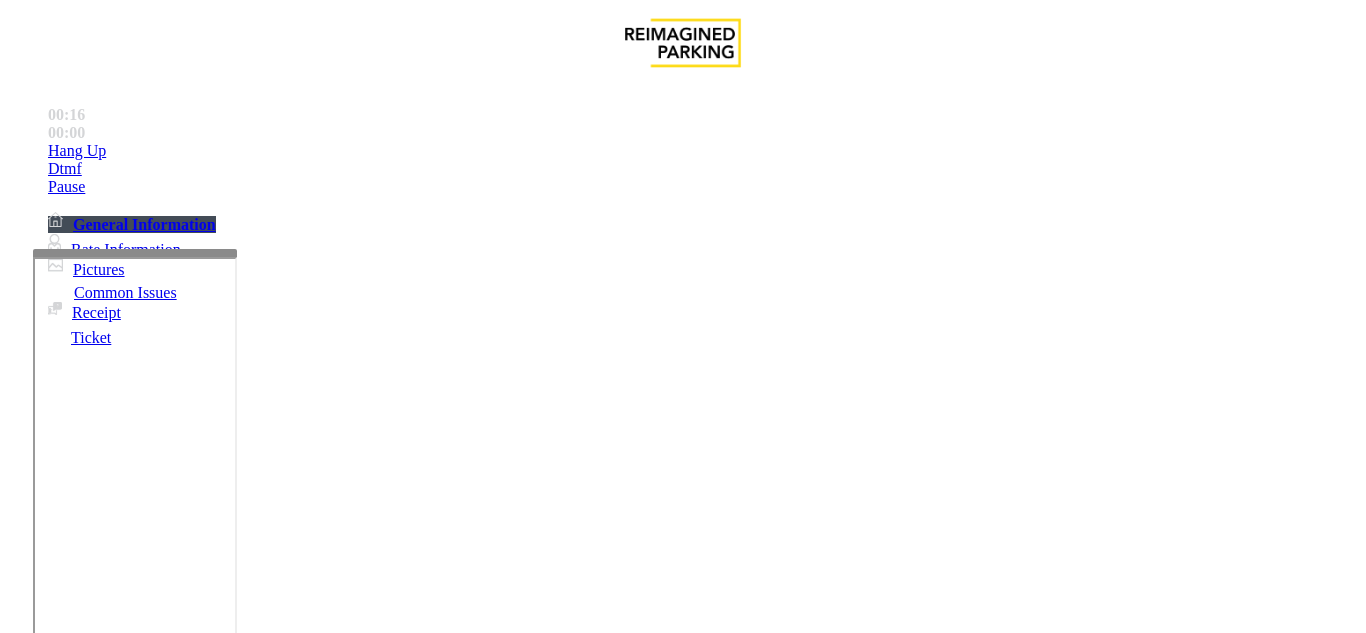 scroll, scrollTop: 1400, scrollLeft: 0, axis: vertical 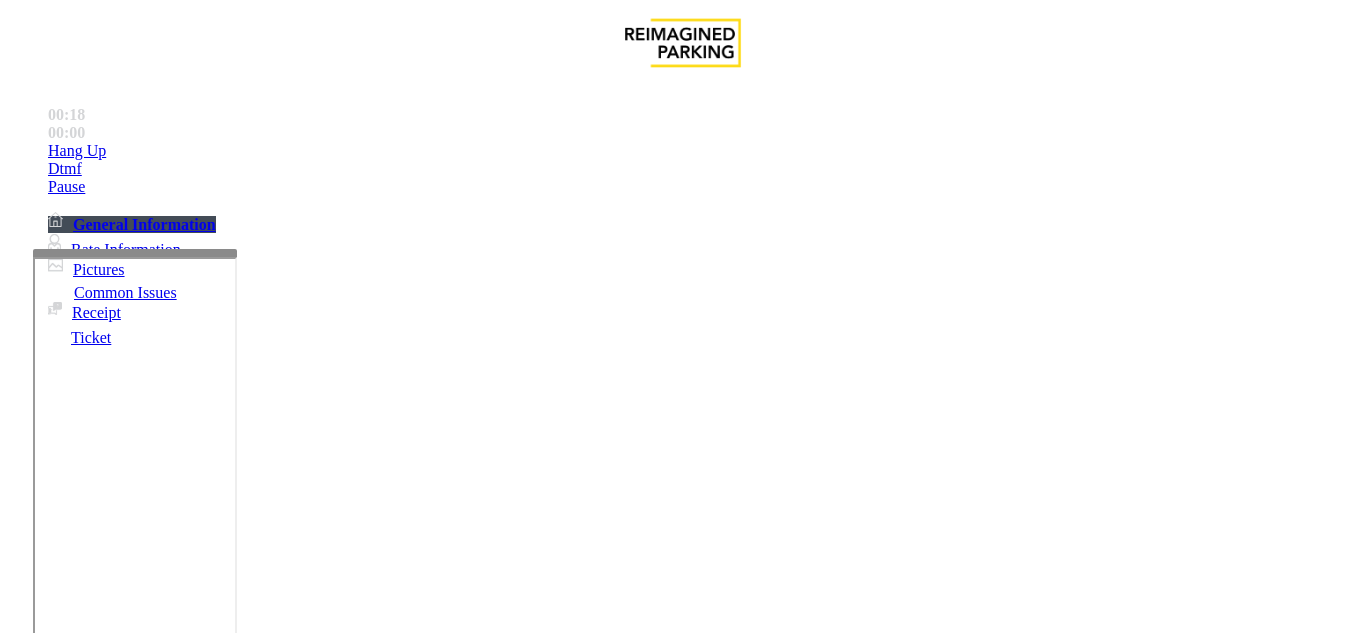 click on "One York" at bounding box center (38, 1230) 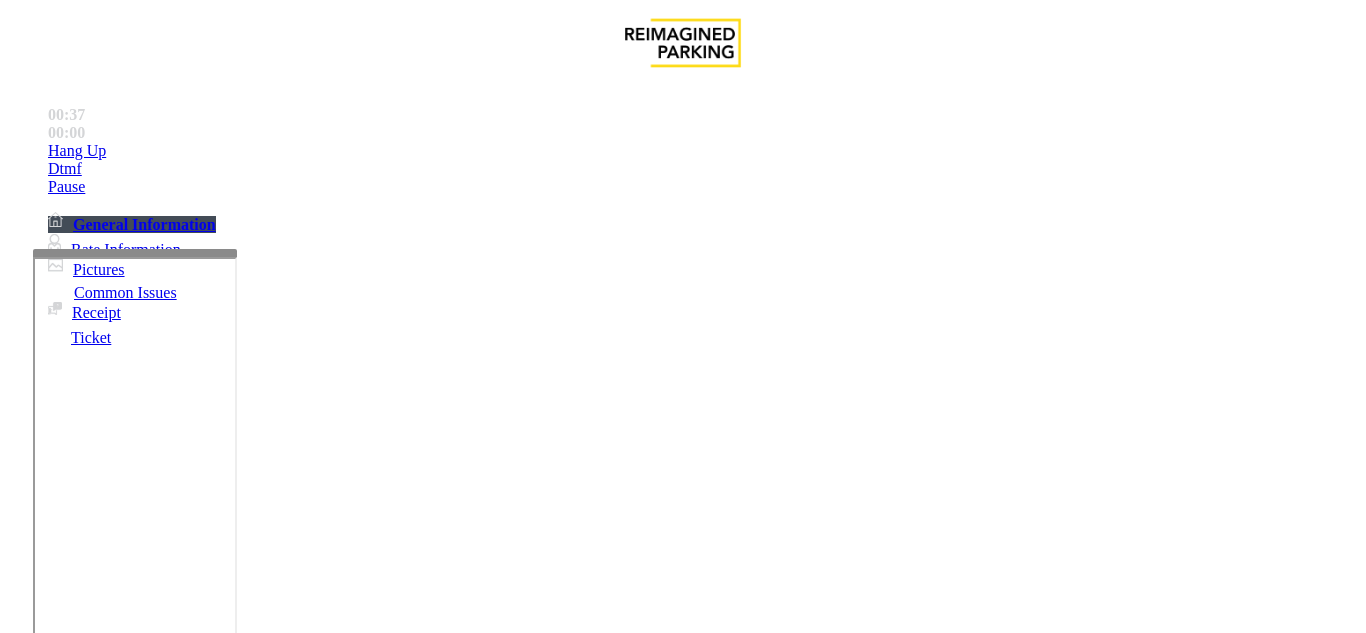 scroll, scrollTop: 400, scrollLeft: 0, axis: vertical 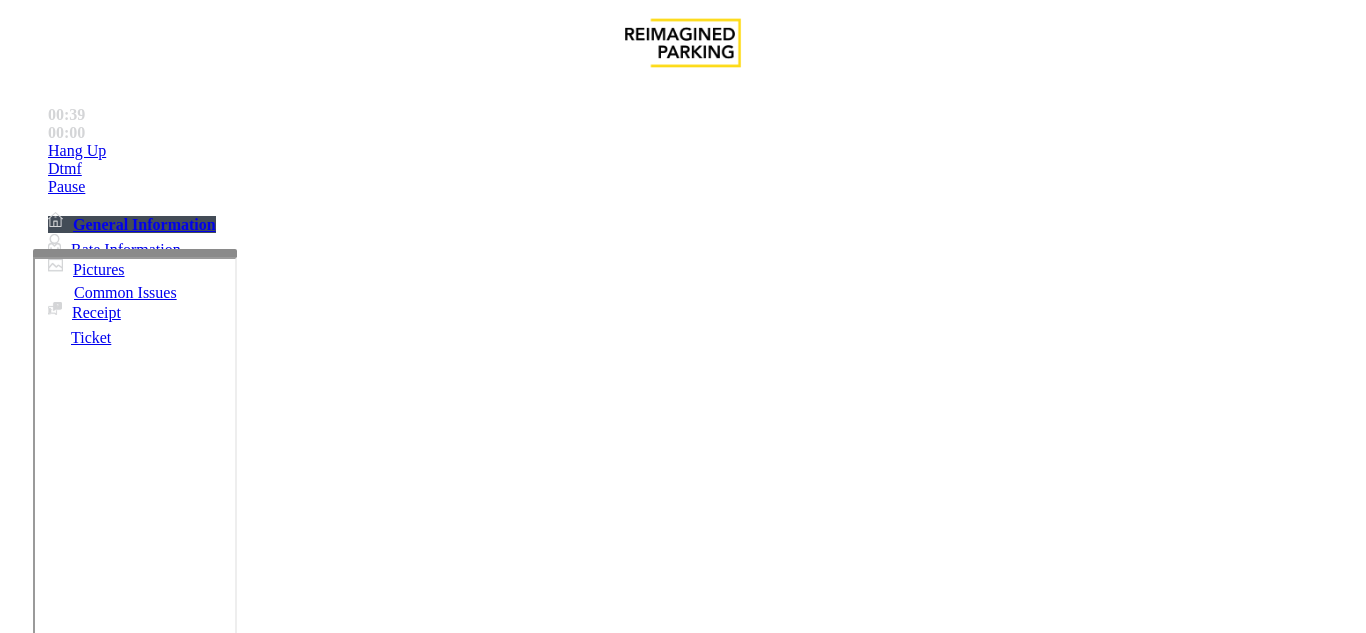 click on "Services" at bounding box center (687, 1286) 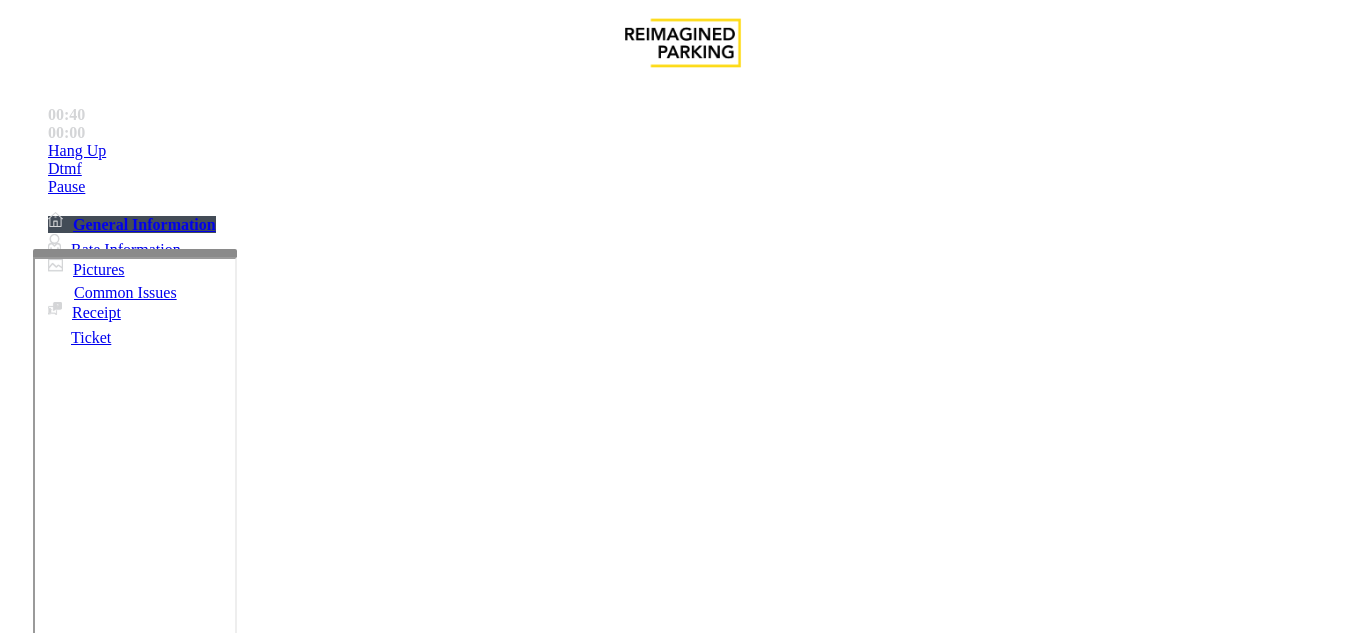 click on "Police / Security" at bounding box center [238, 1286] 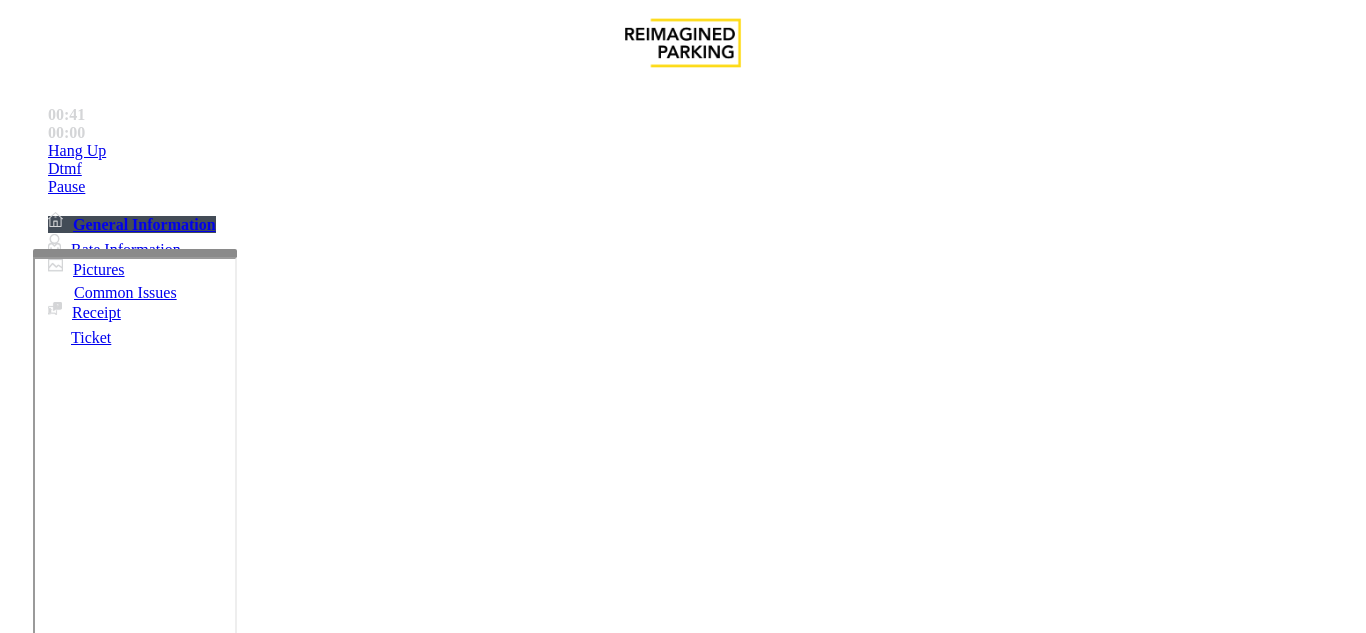 click at bounding box center (221, 1542) 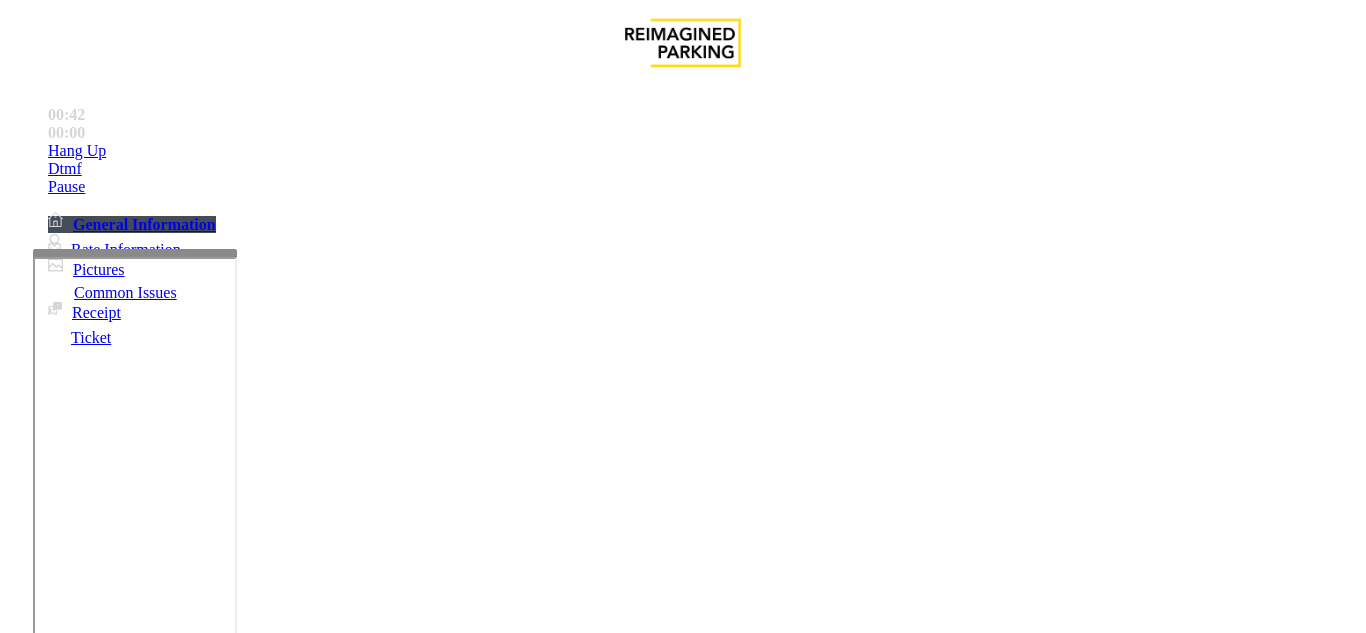scroll, scrollTop: 500, scrollLeft: 0, axis: vertical 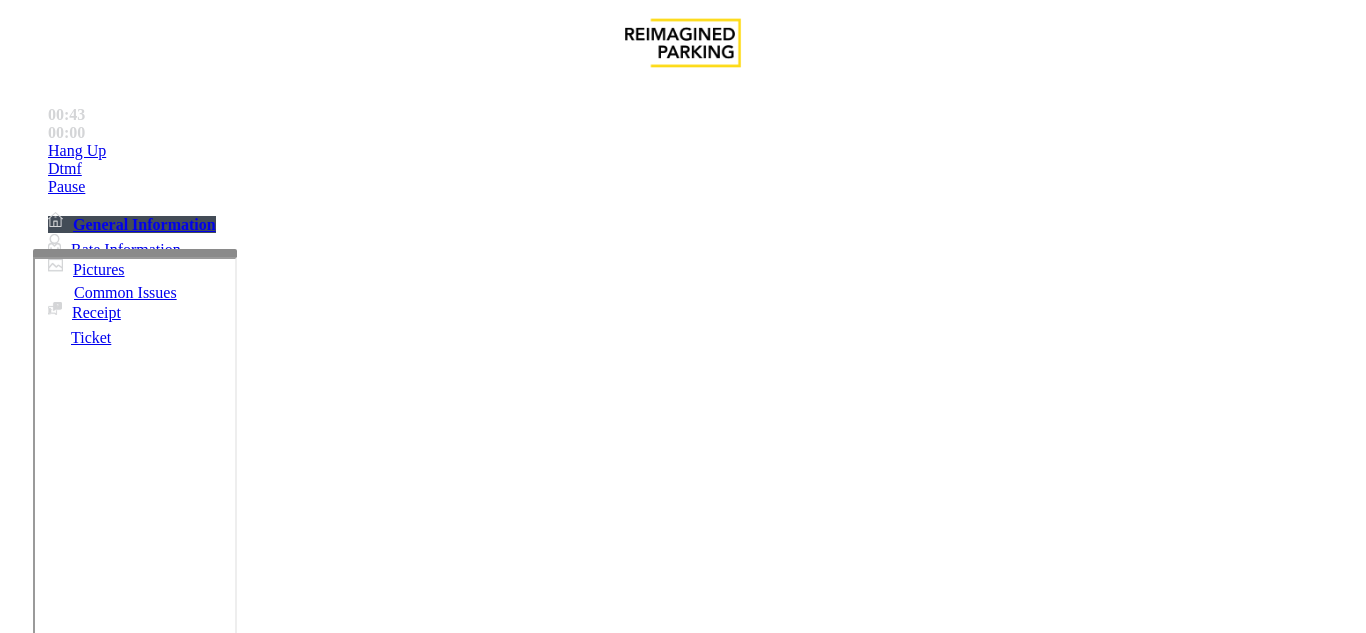 click on "Vend Gate" at bounding box center [69, 1635] 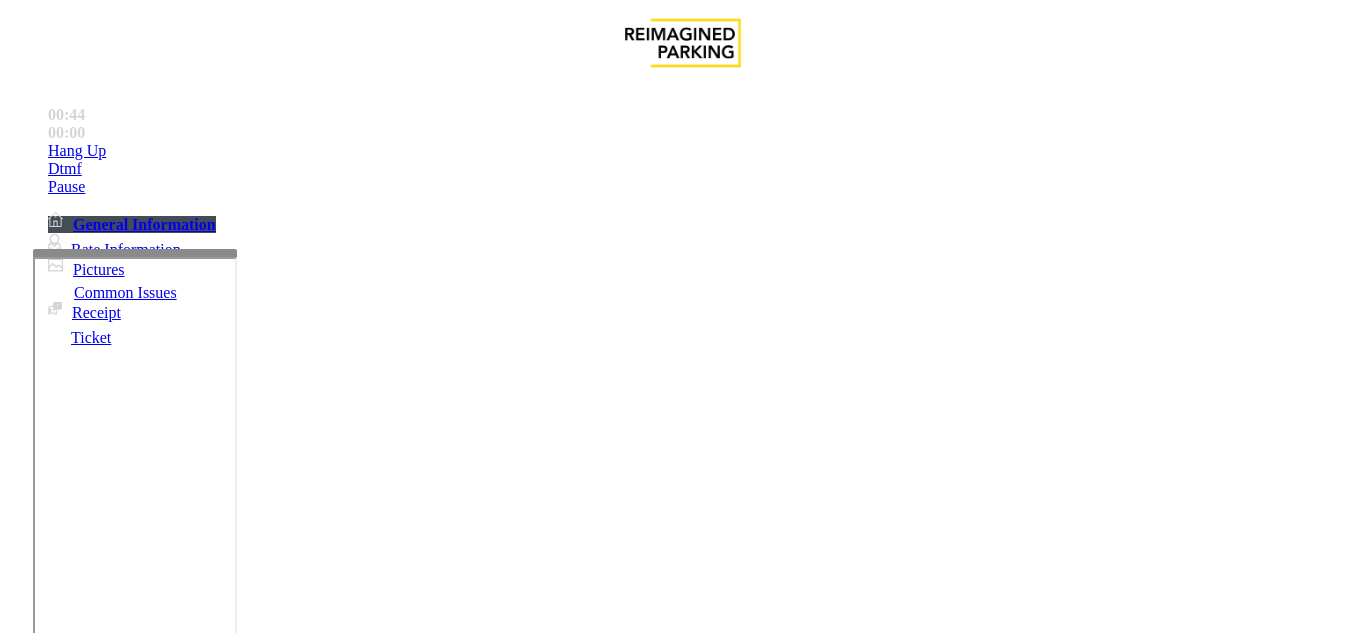 scroll, scrollTop: 300, scrollLeft: 0, axis: vertical 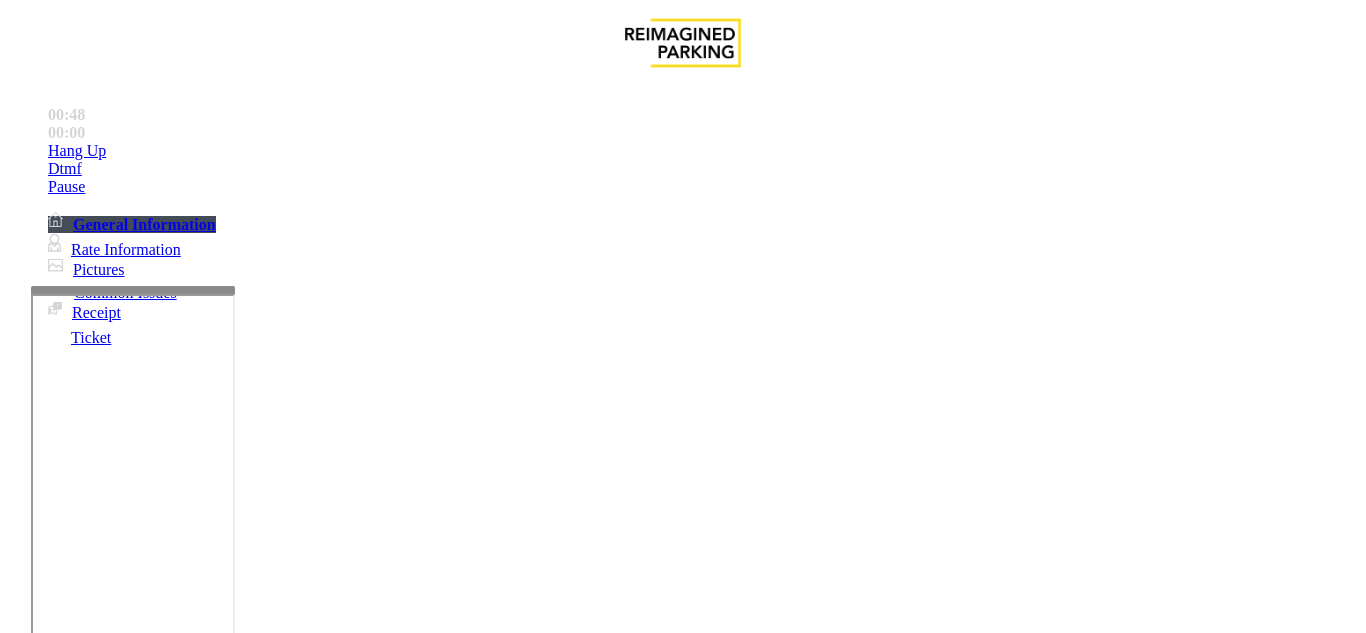 click at bounding box center (133, 290) 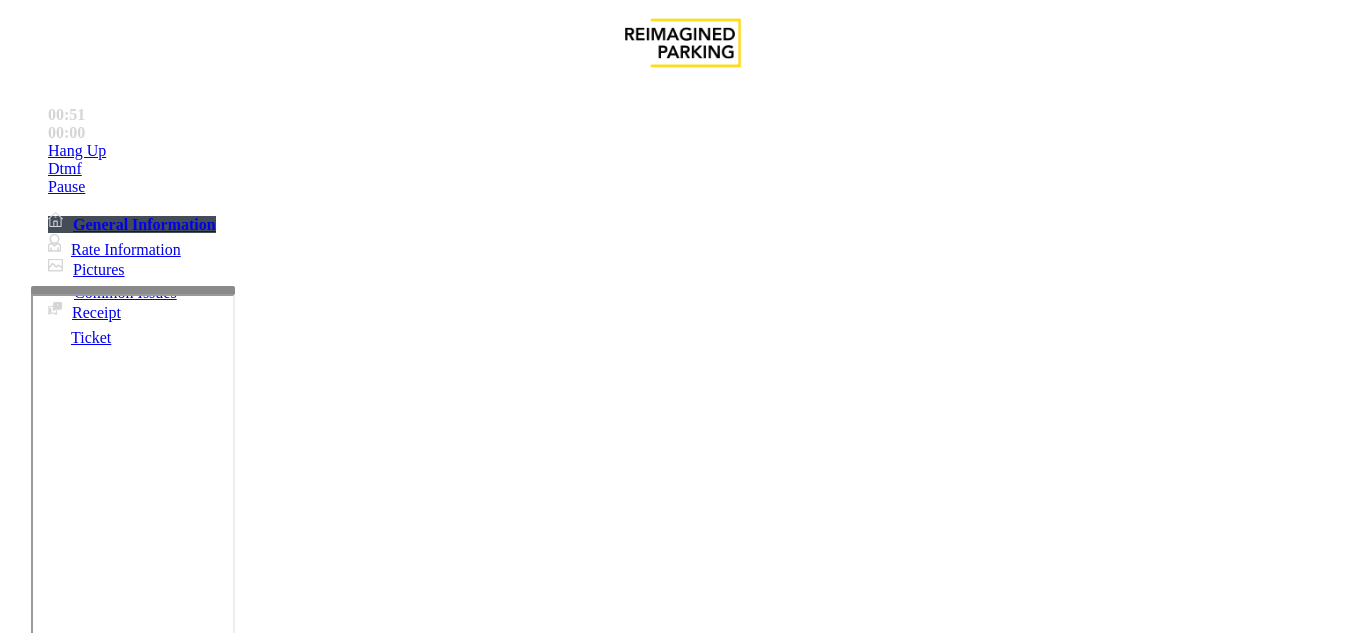 scroll, scrollTop: 700, scrollLeft: 0, axis: vertical 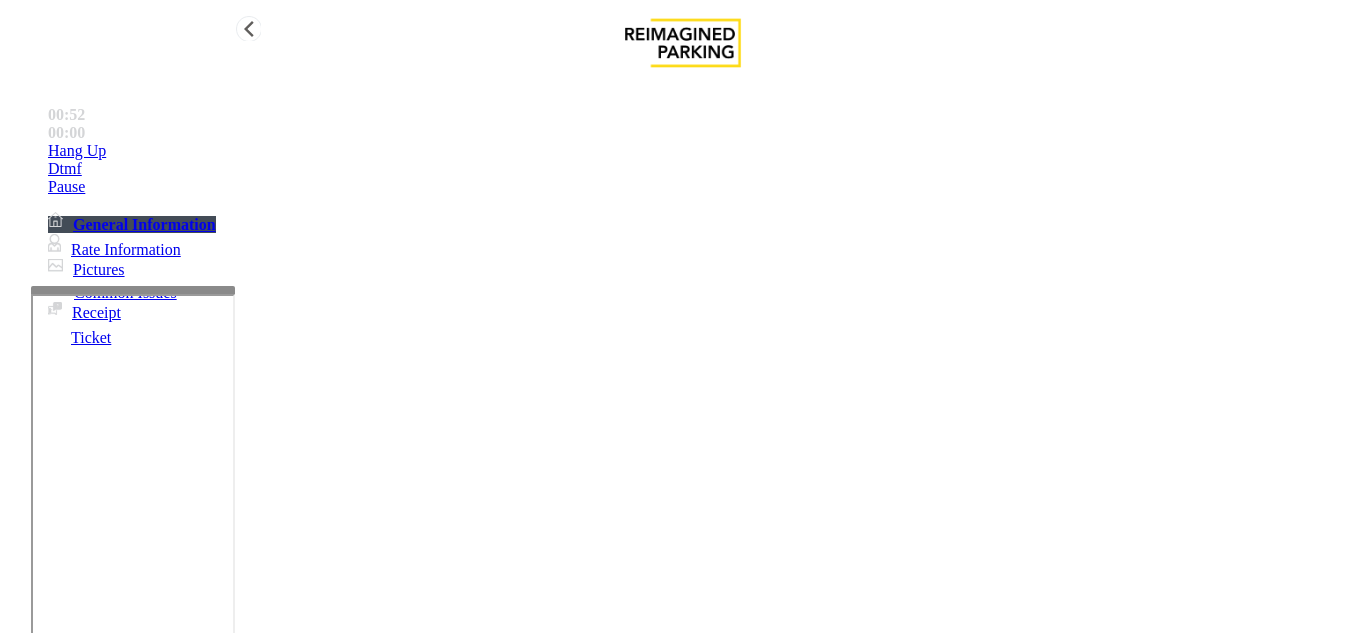 click on "Hang Up" at bounding box center [77, 151] 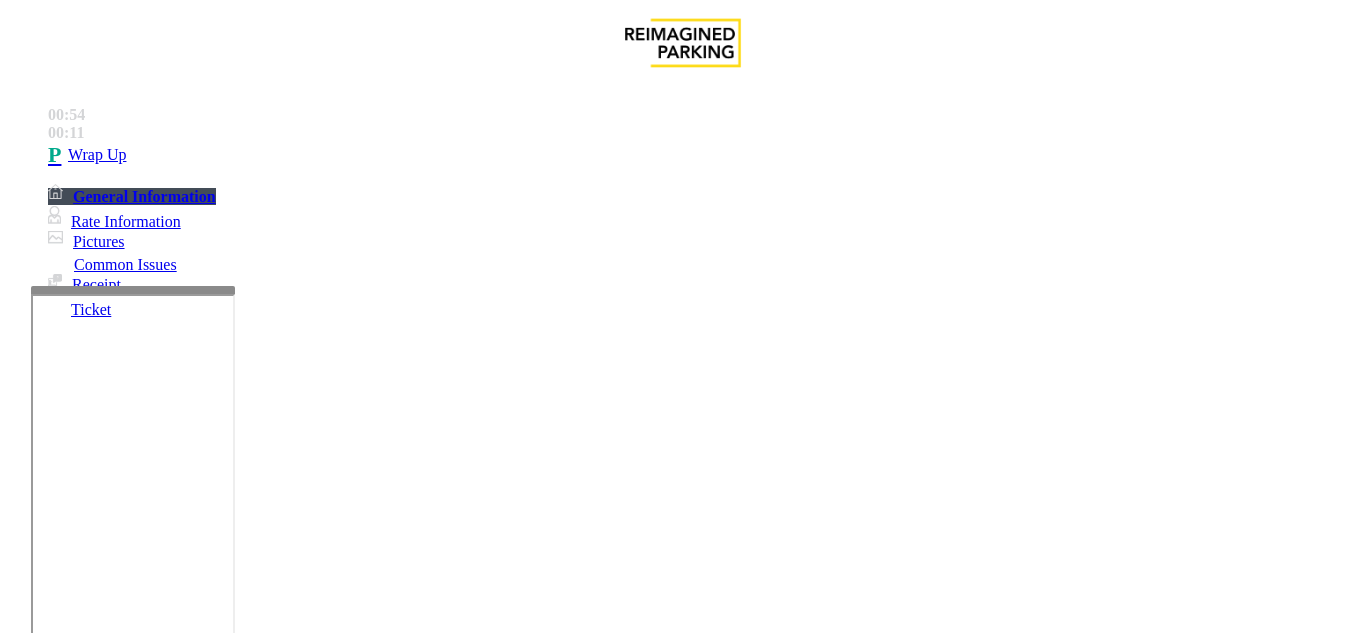 scroll, scrollTop: 200, scrollLeft: 0, axis: vertical 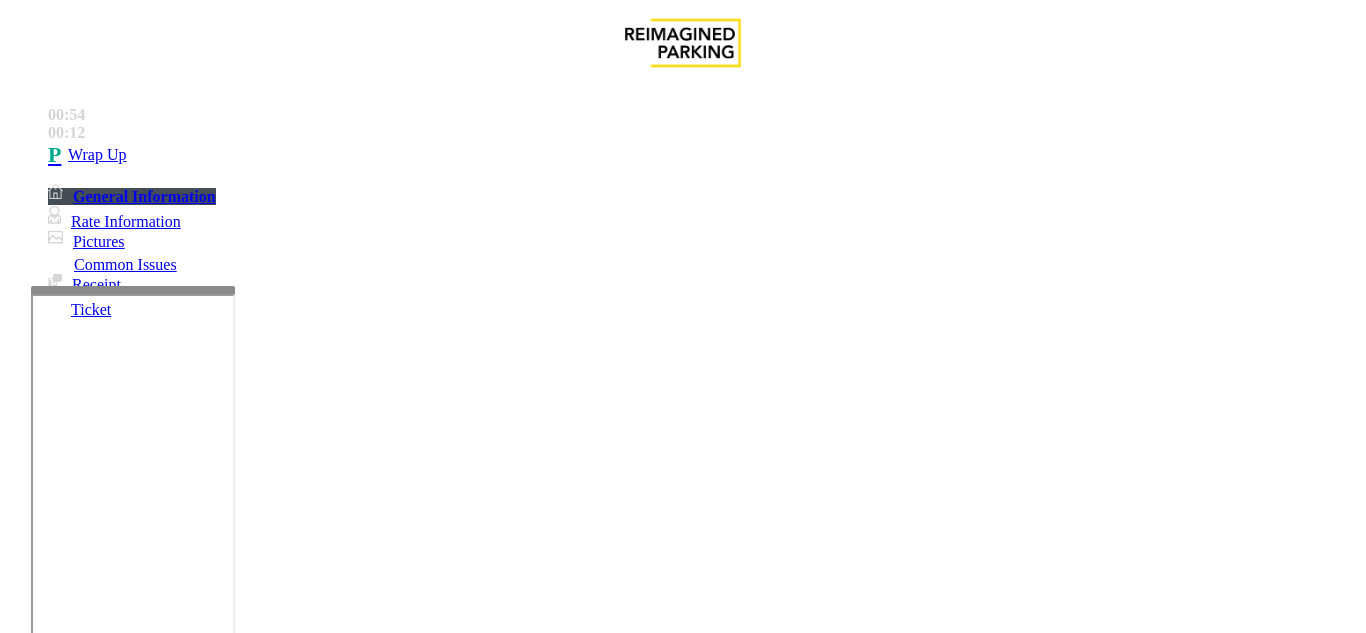 click at bounding box center [221, 1542] 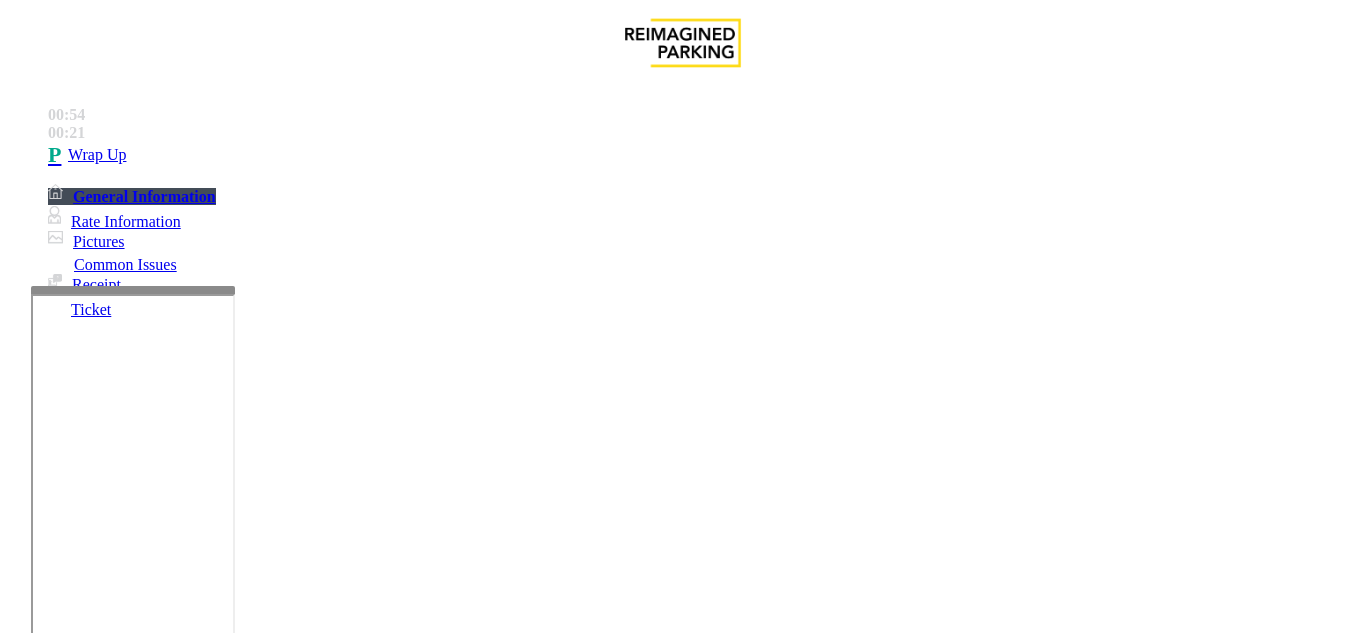 click at bounding box center [96, 1308] 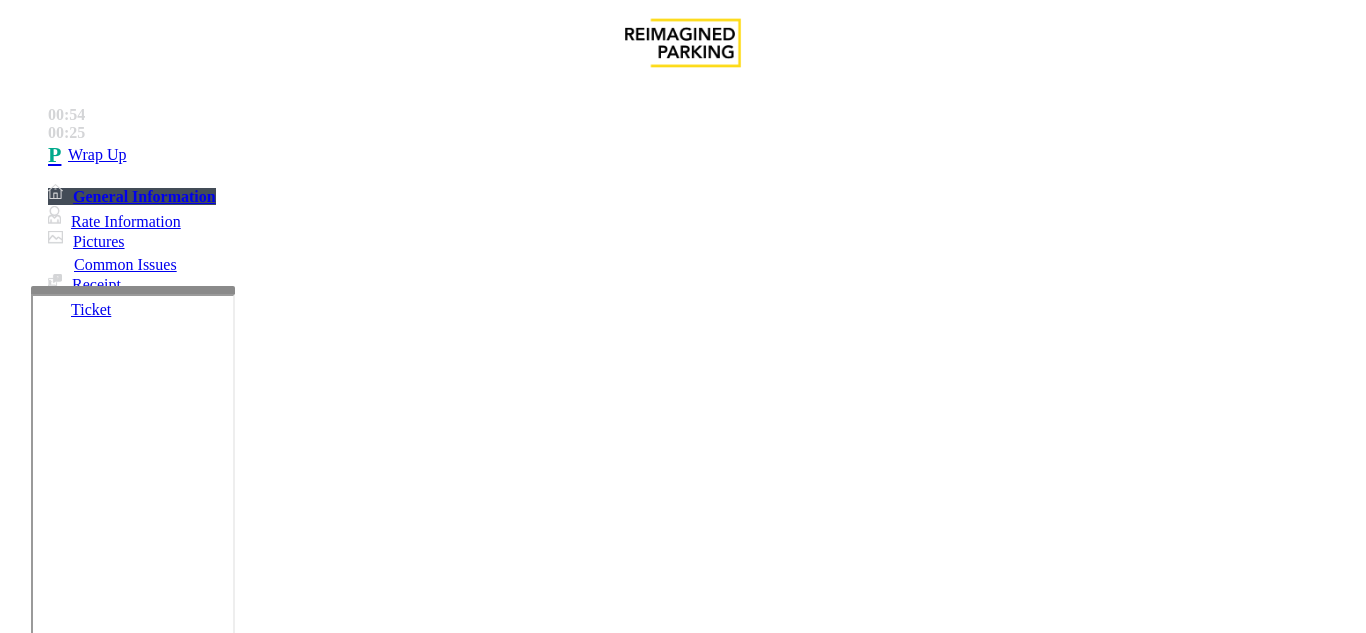 type on "*****" 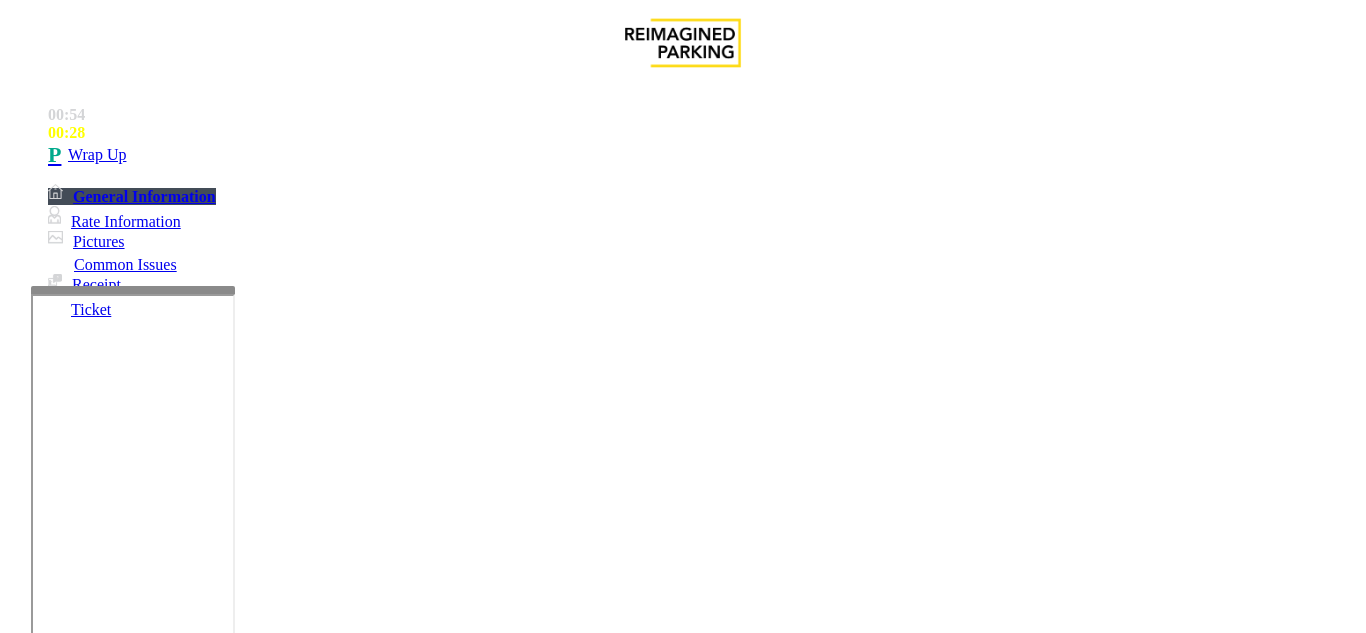 copy on "Issue  -  Services Police / Security" 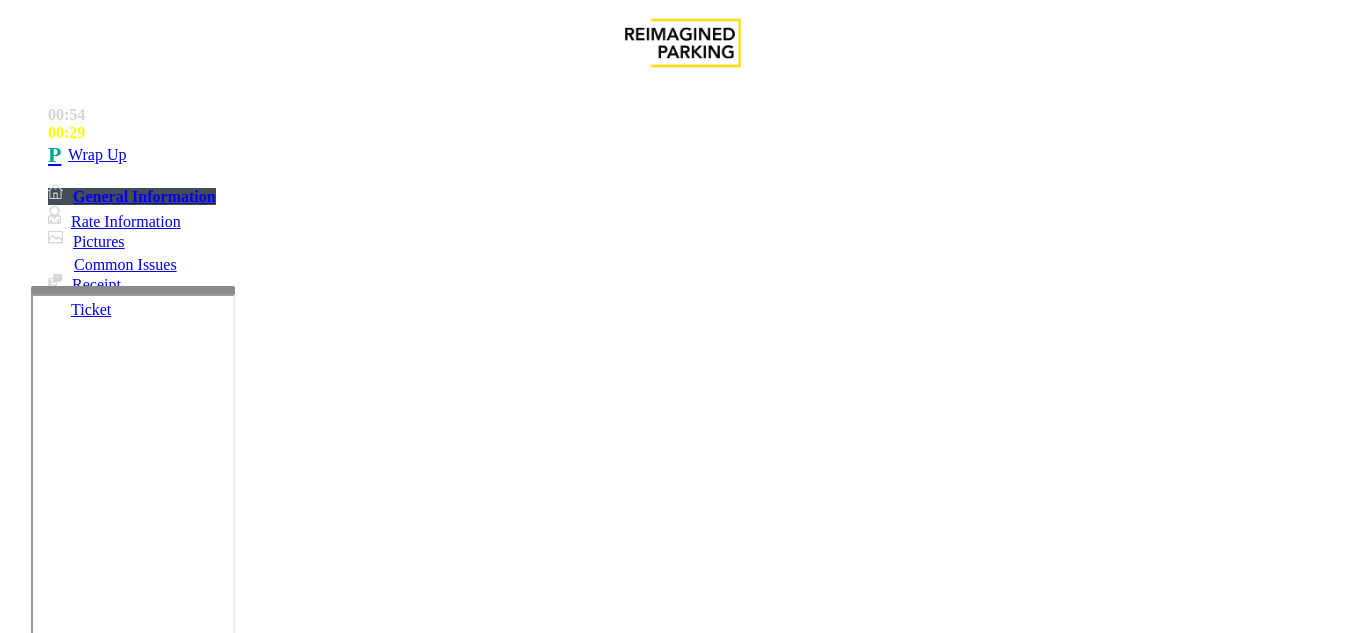 click at bounding box center [221, 1542] 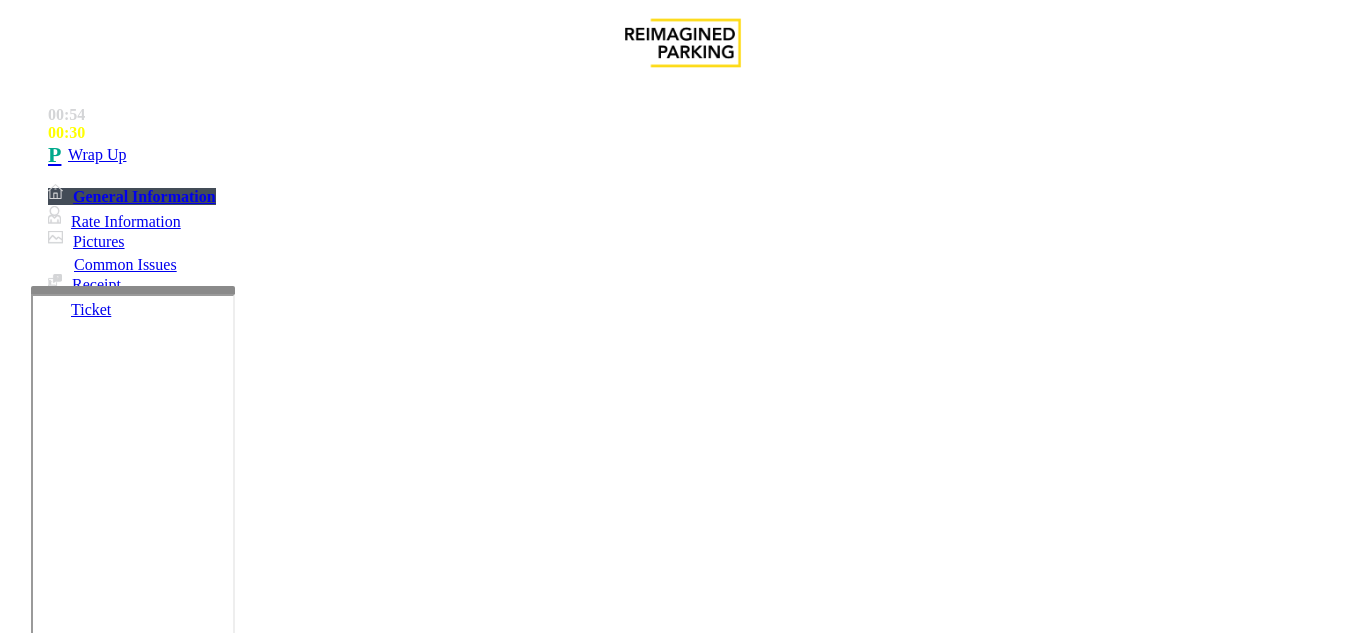 paste on "**********" 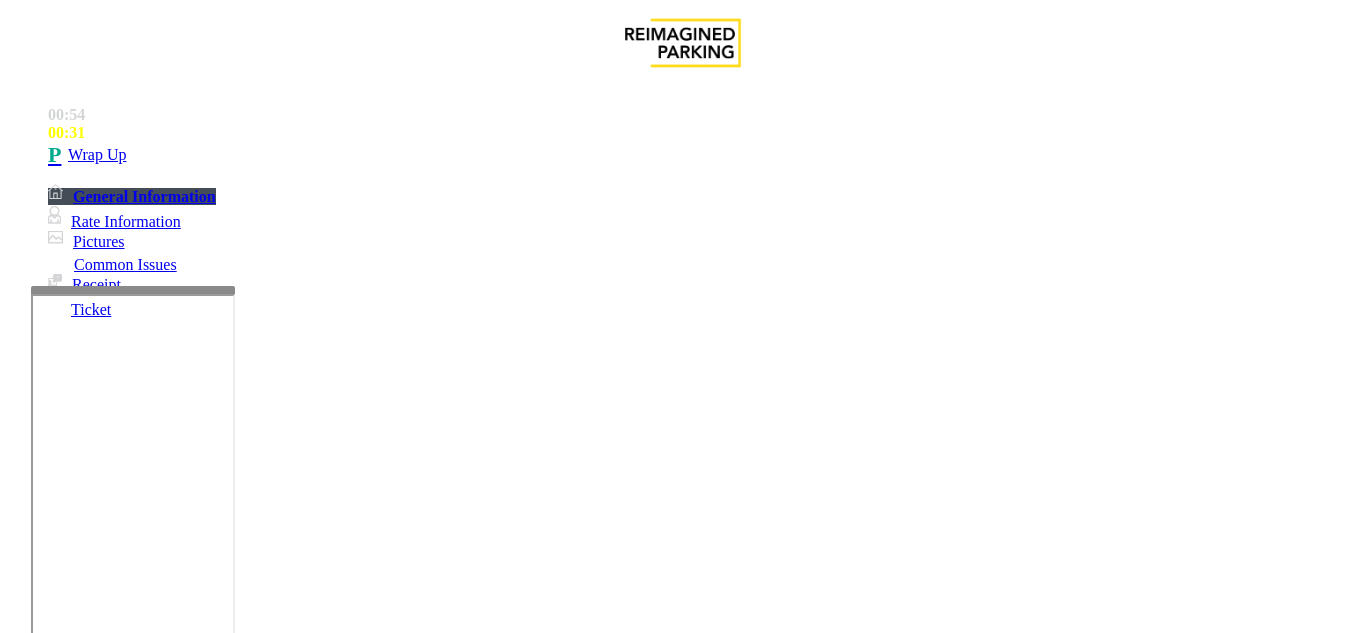 scroll, scrollTop: 16, scrollLeft: 0, axis: vertical 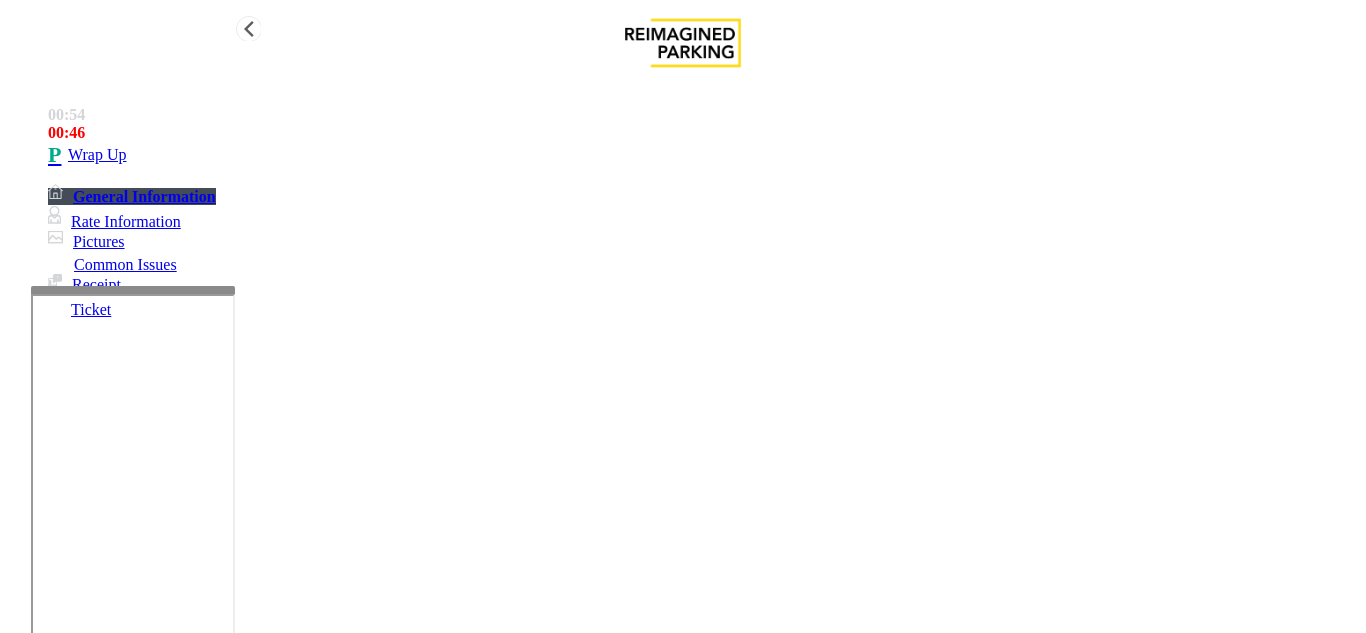 type on "**********" 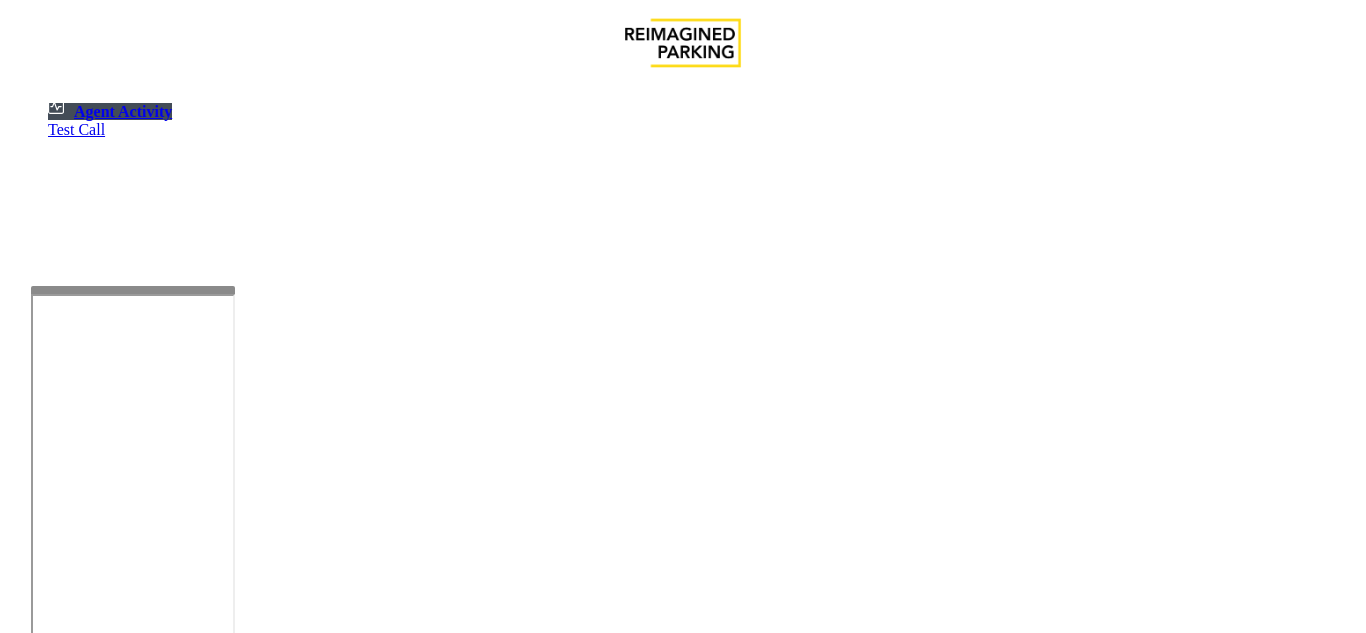 scroll, scrollTop: 400, scrollLeft: 0, axis: vertical 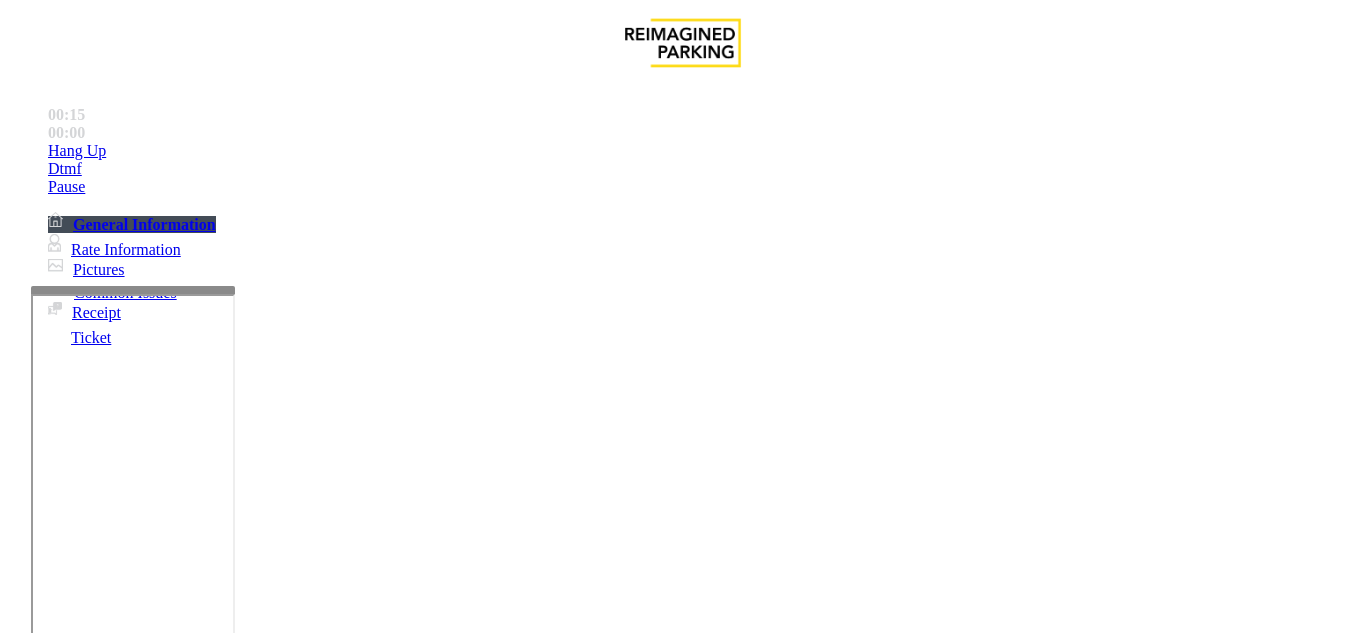 click on "Dundas Kipling Centre (I)" at bounding box center (92, 1230) 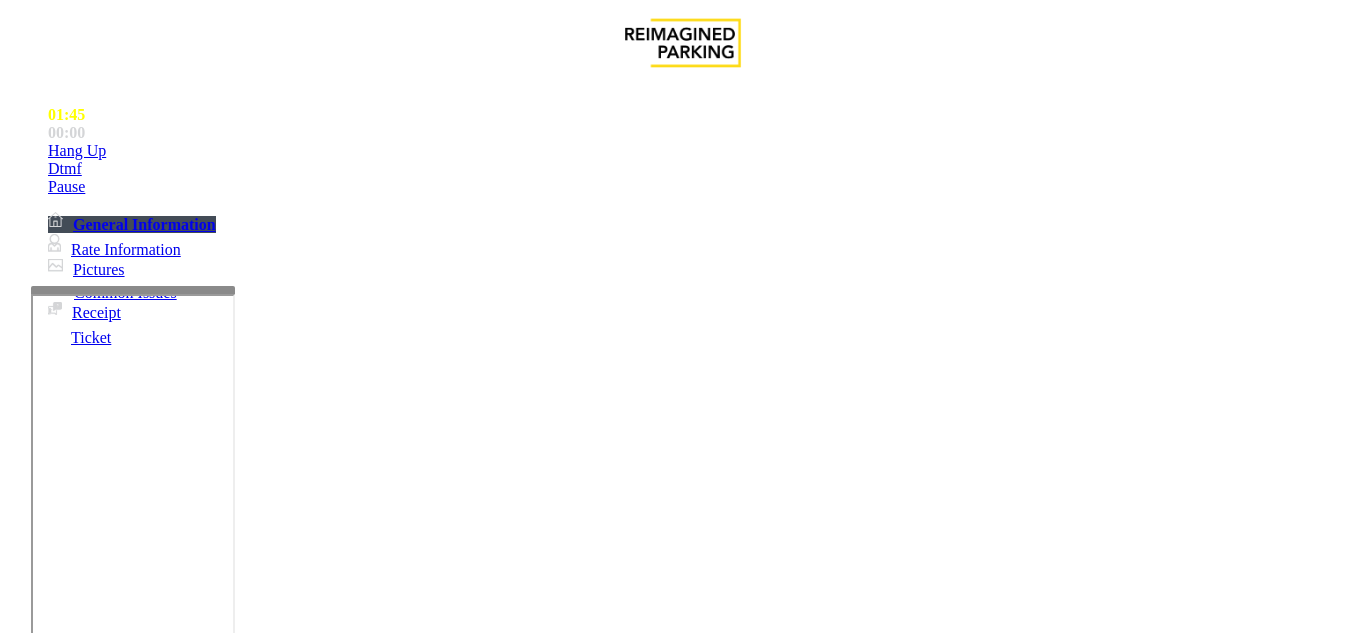 scroll, scrollTop: 400, scrollLeft: 0, axis: vertical 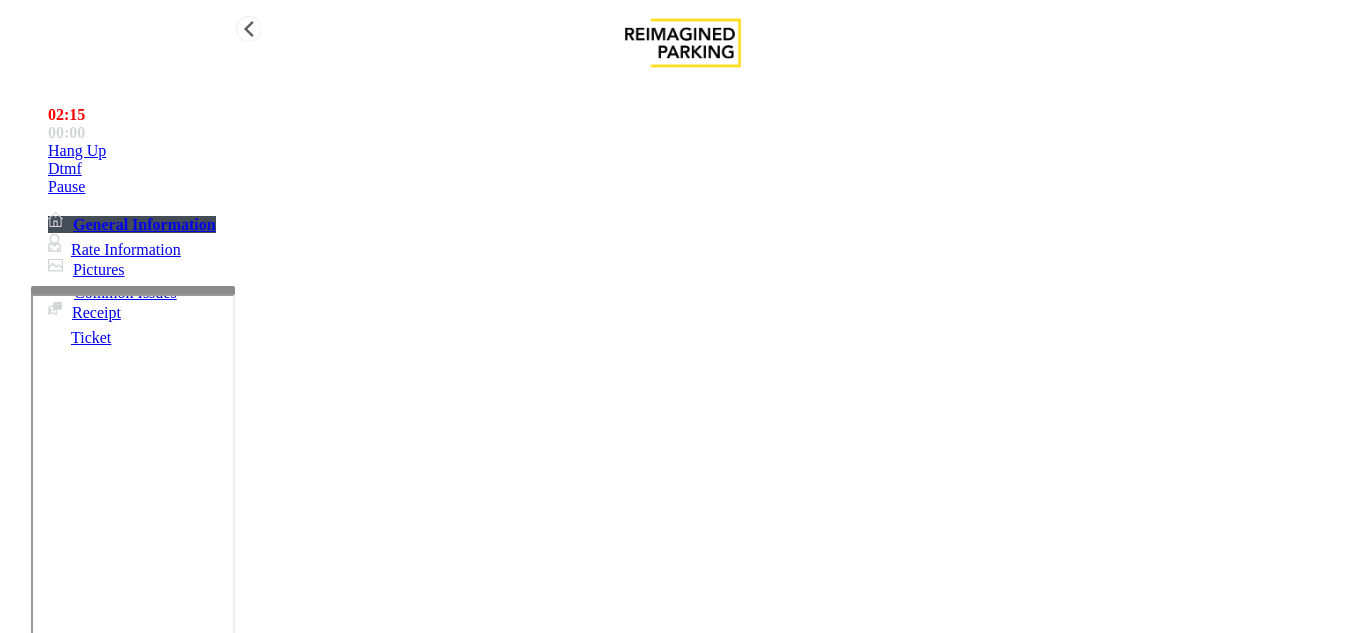 click on "Hang Up" at bounding box center (703, 151) 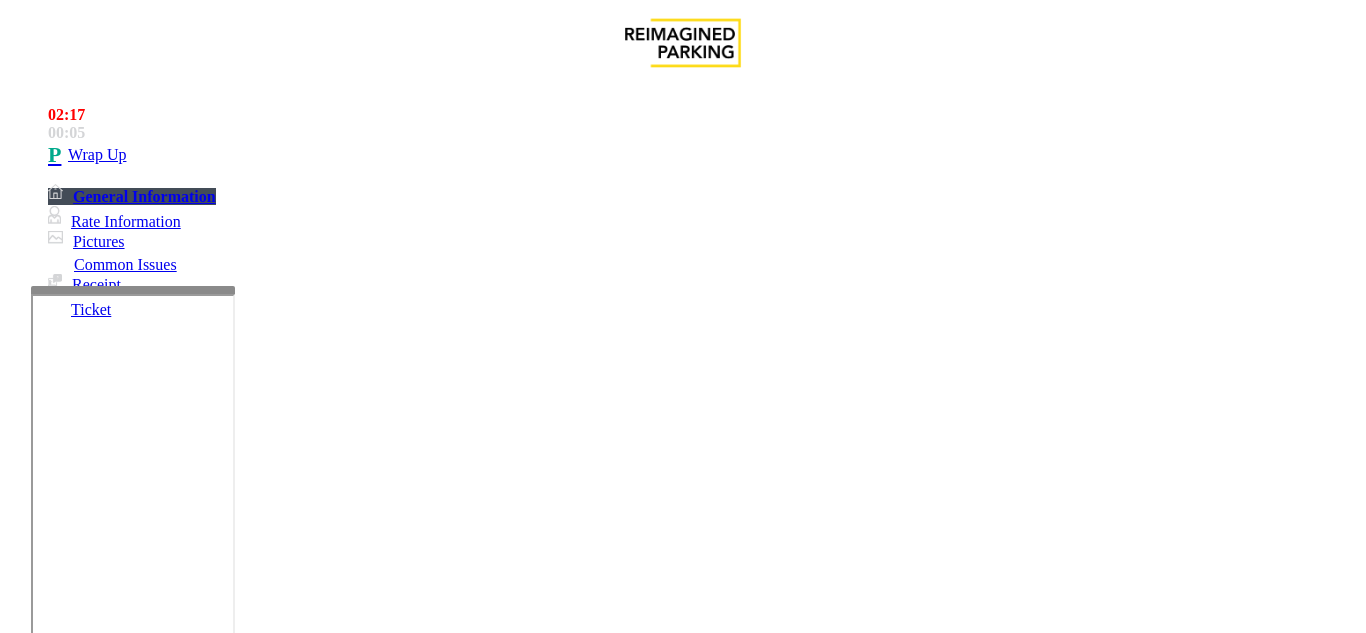 click on "Equipment Issue" at bounding box center (697, 1286) 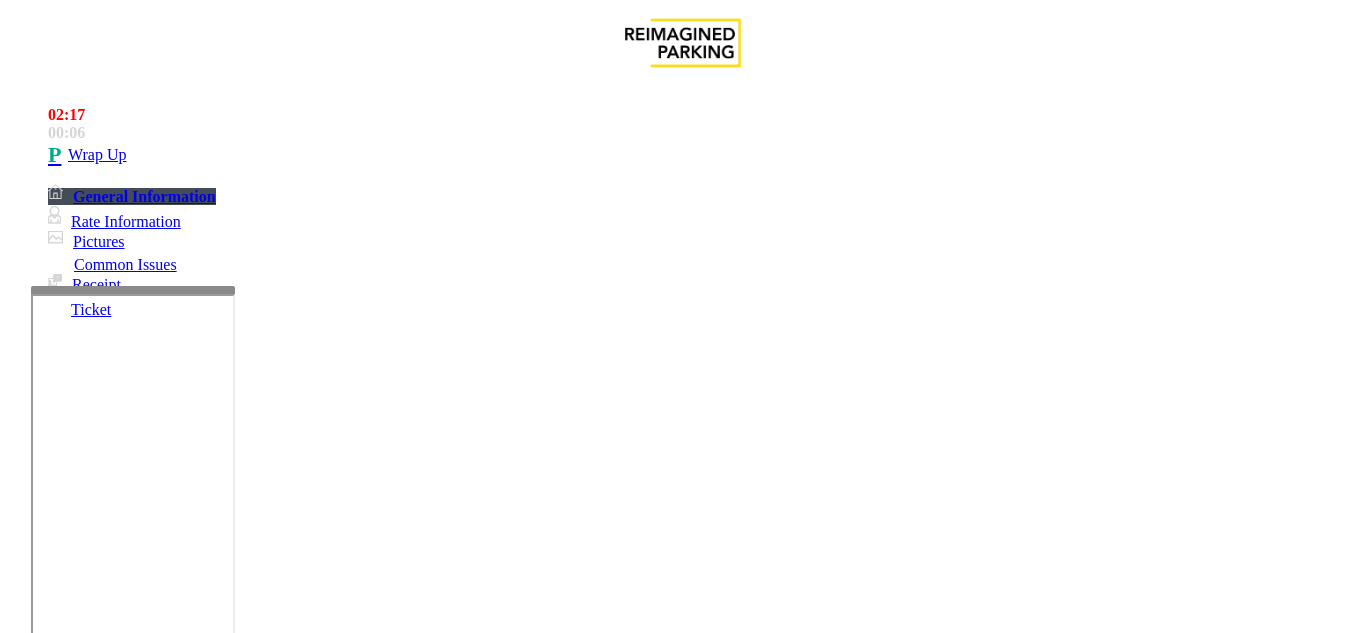 click on "Gate / Door Won't Open" at bounding box center (575, 1286) 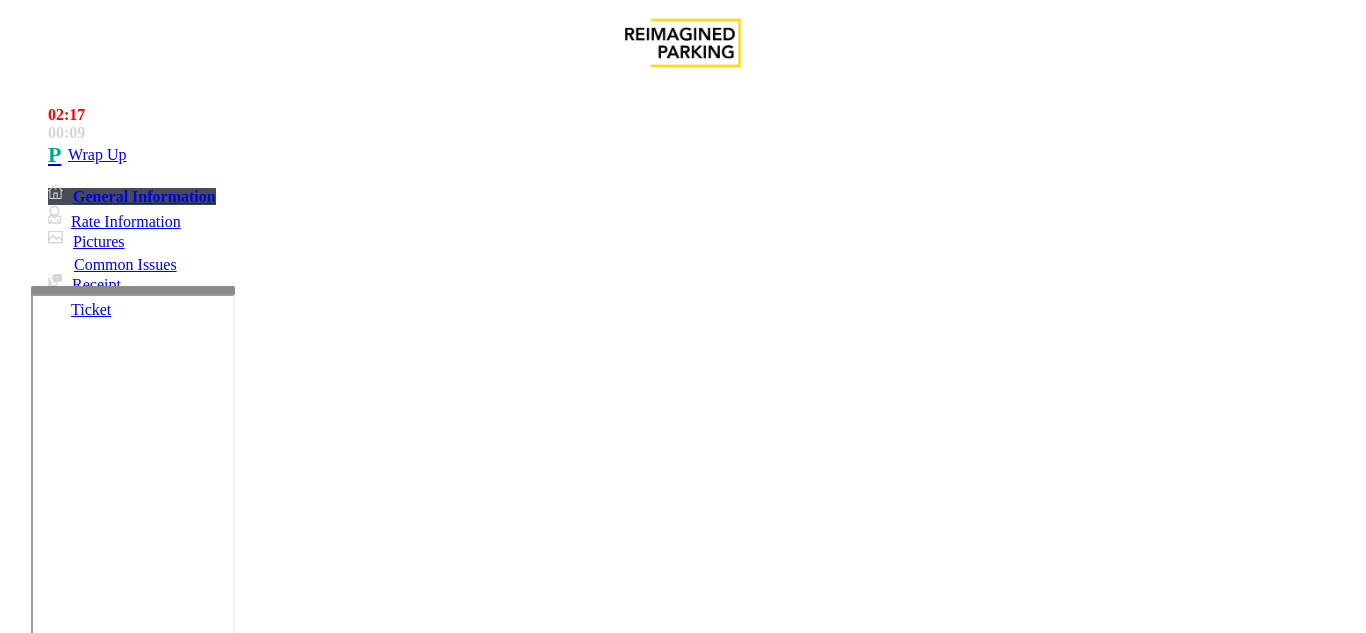 drag, startPoint x: 261, startPoint y: 150, endPoint x: 508, endPoint y: 171, distance: 247.8911 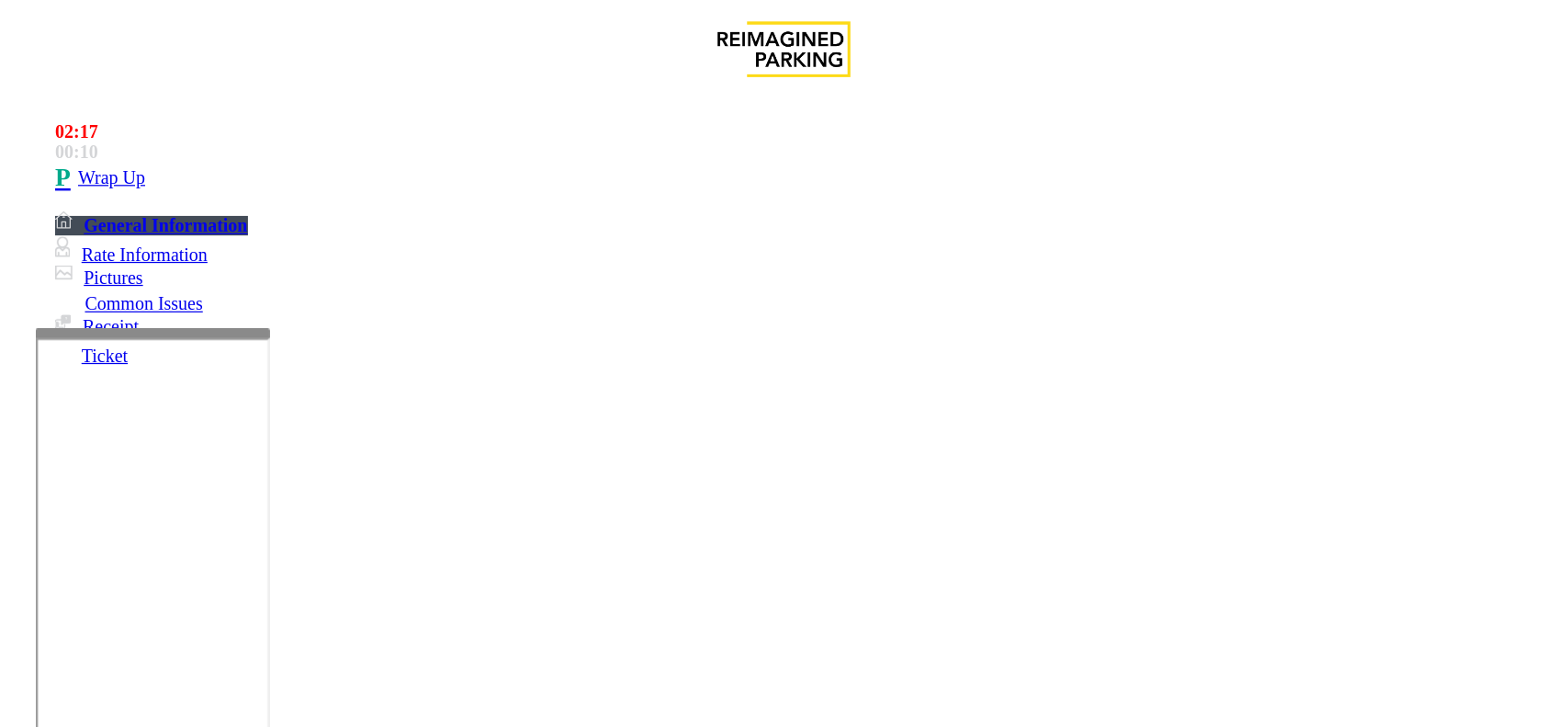 scroll, scrollTop: 643, scrollLeft: 0, axis: vertical 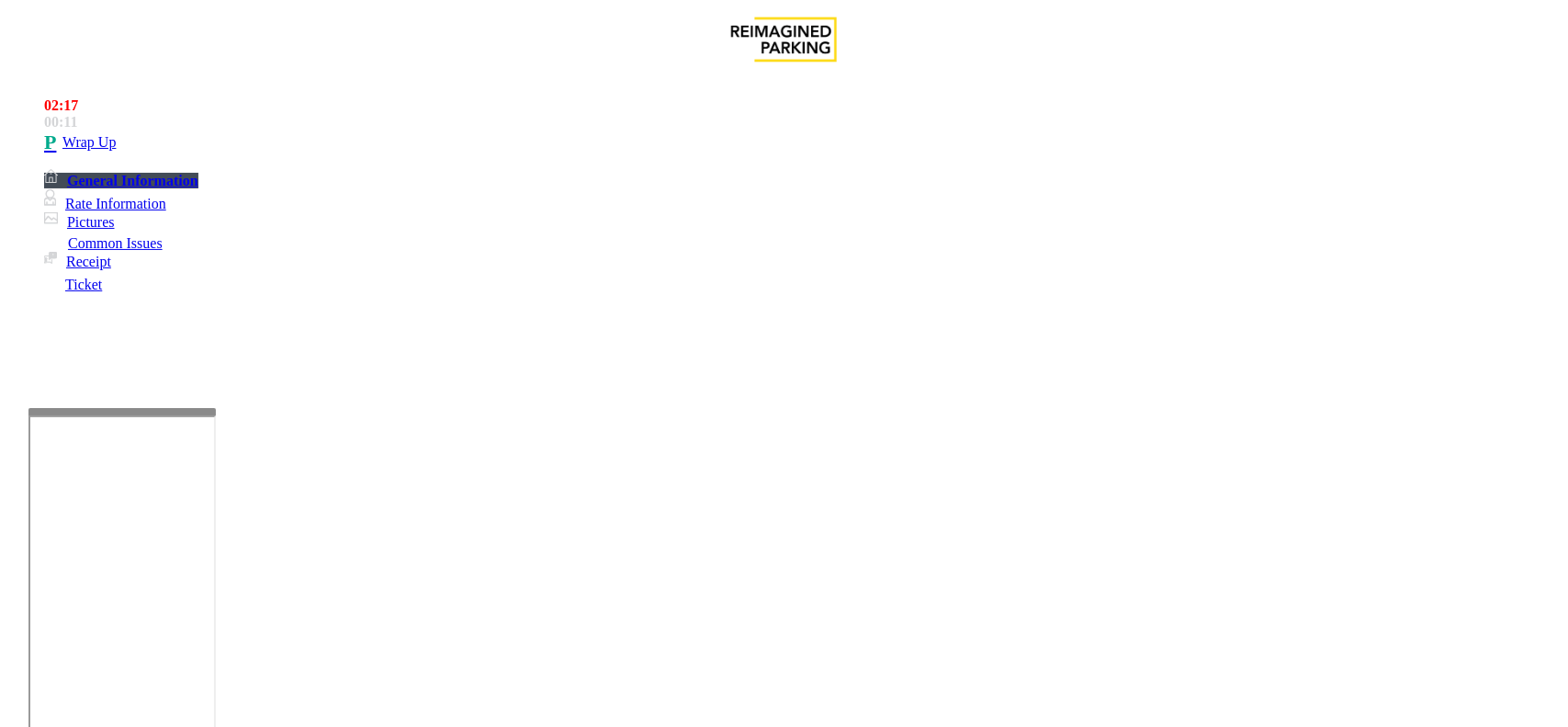 click at bounding box center (254, 1677) 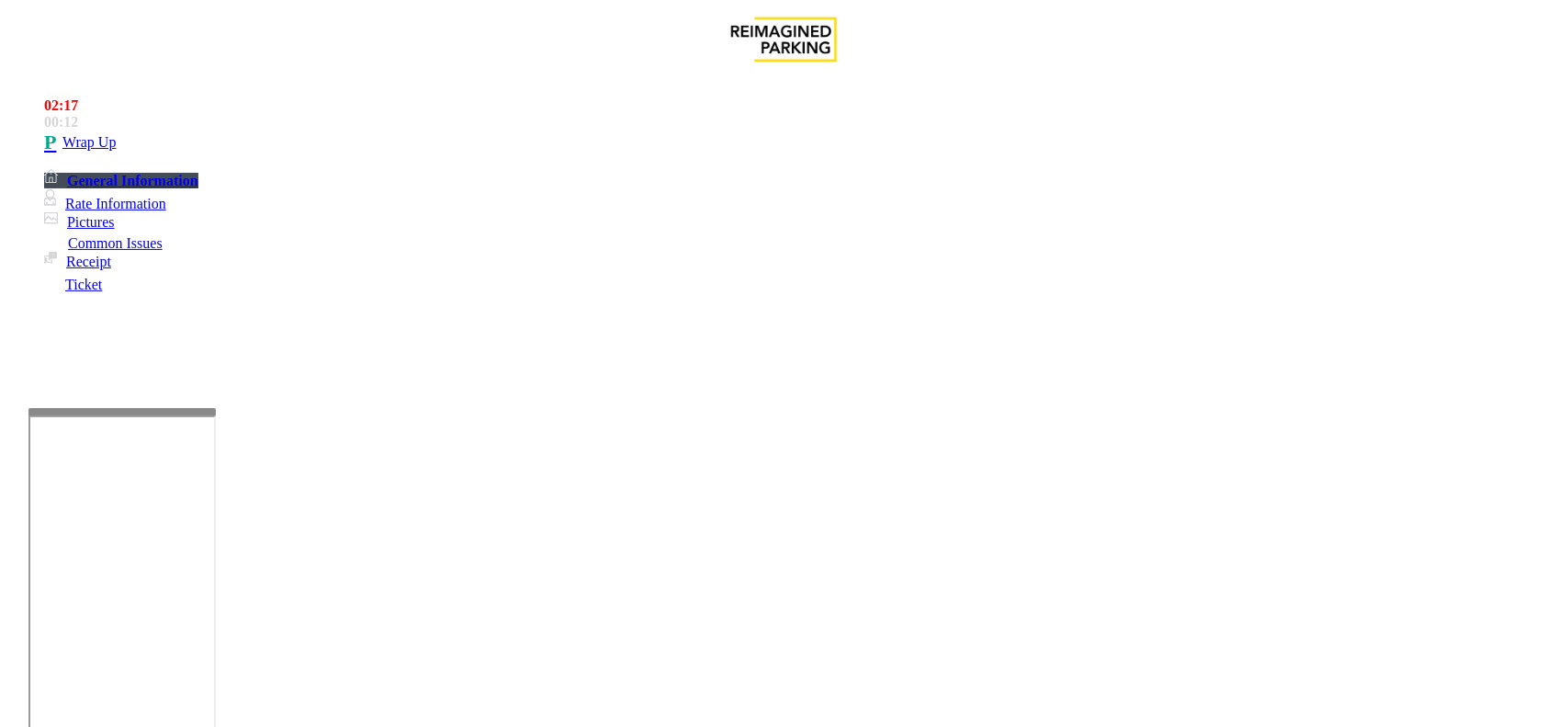 paste on "**********" 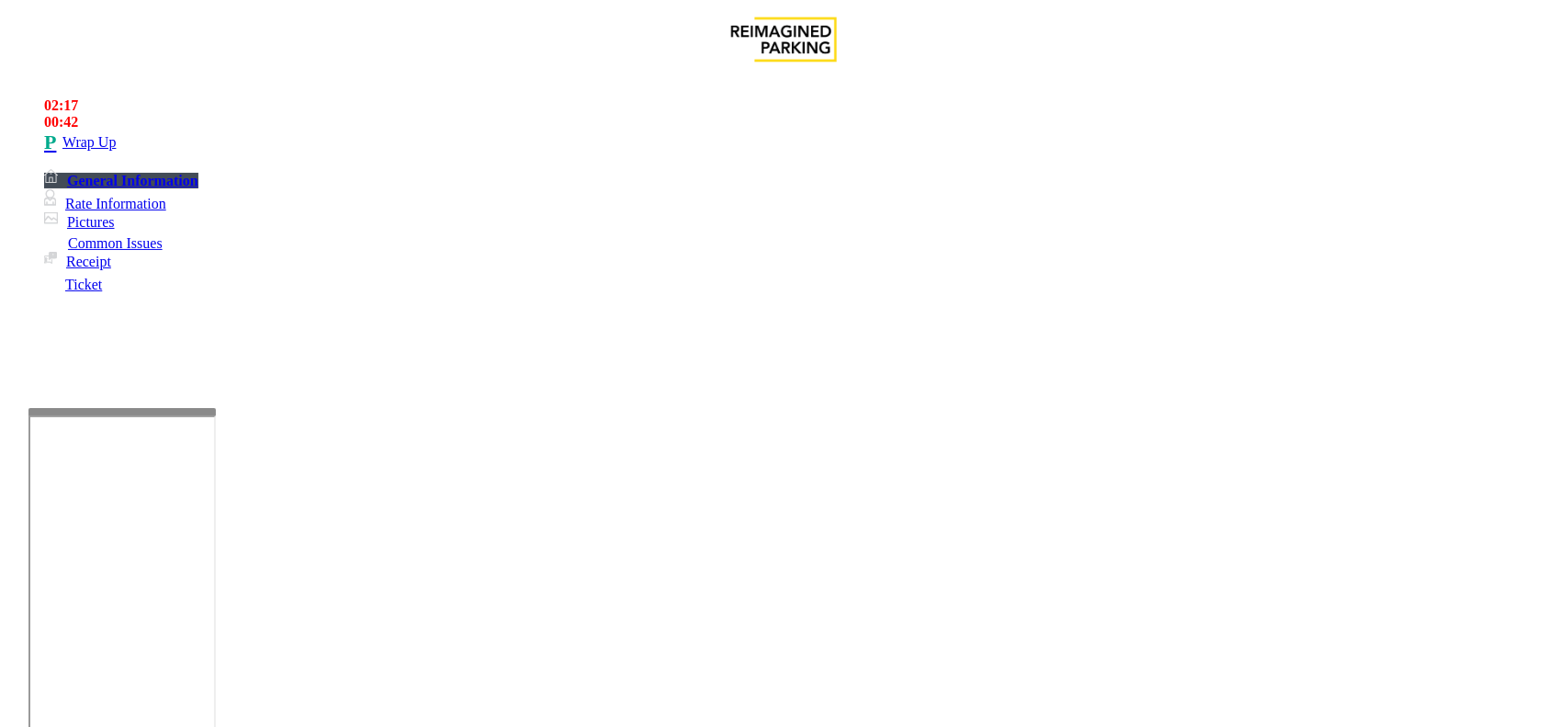 scroll, scrollTop: 0, scrollLeft: 0, axis: both 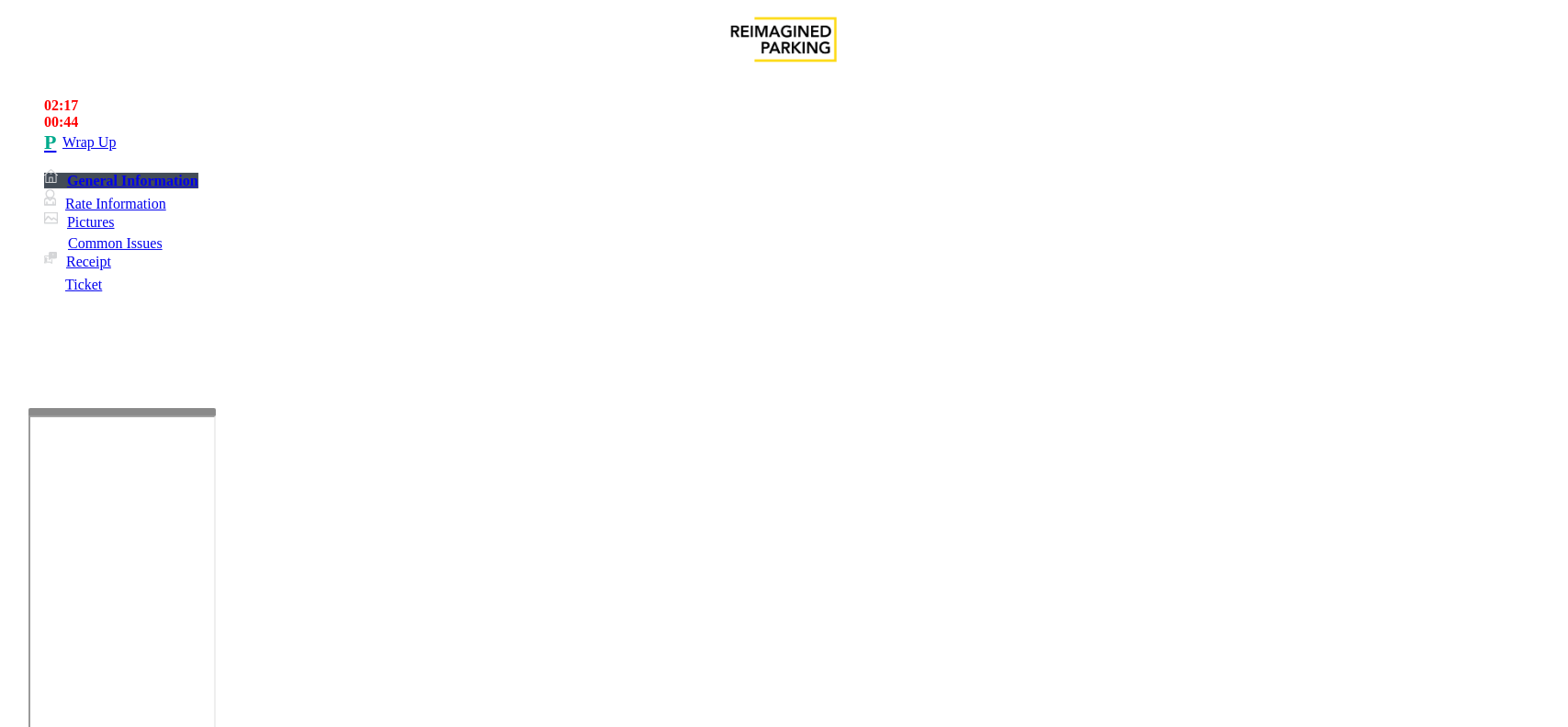 drag, startPoint x: 420, startPoint y: 648, endPoint x: 300, endPoint y: 643, distance: 120.10412 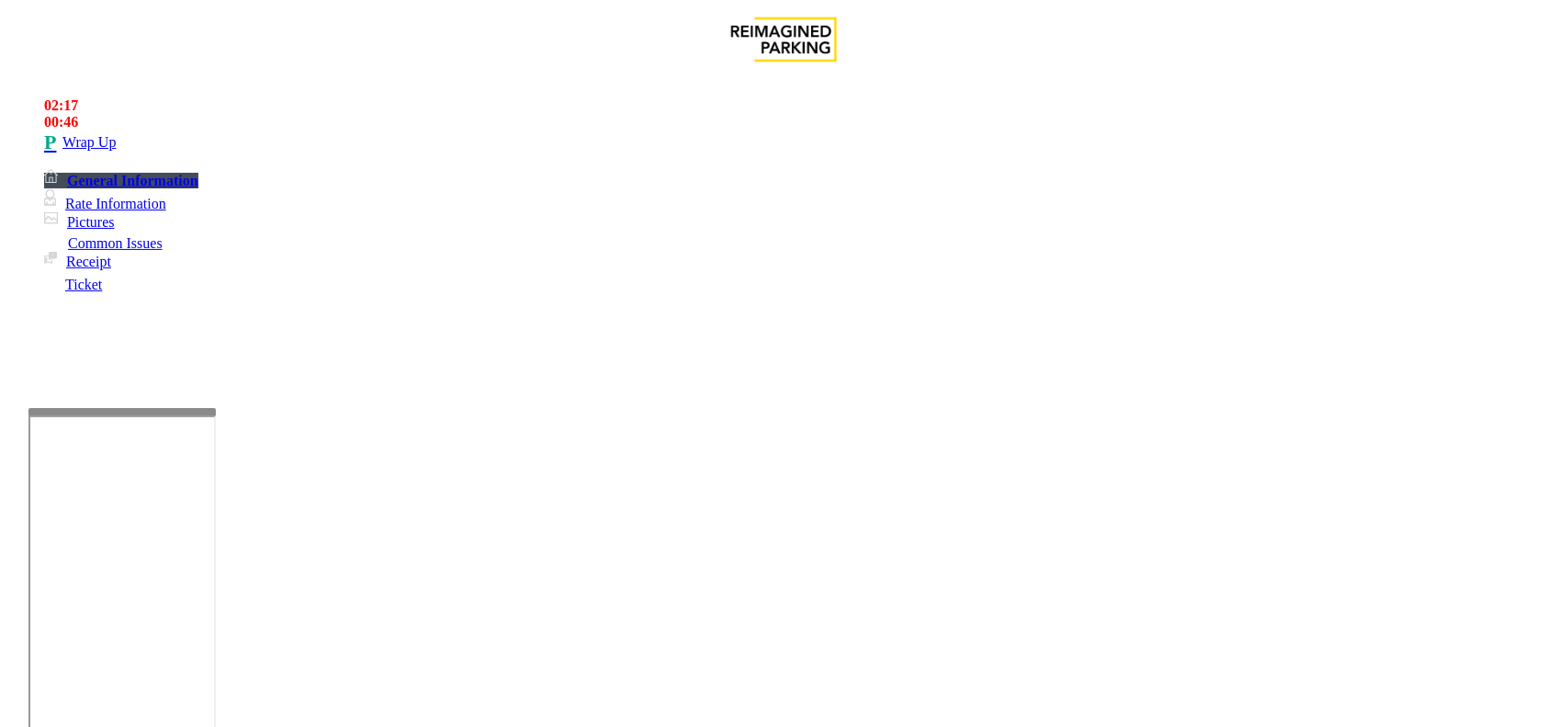 click at bounding box center [254, 1677] 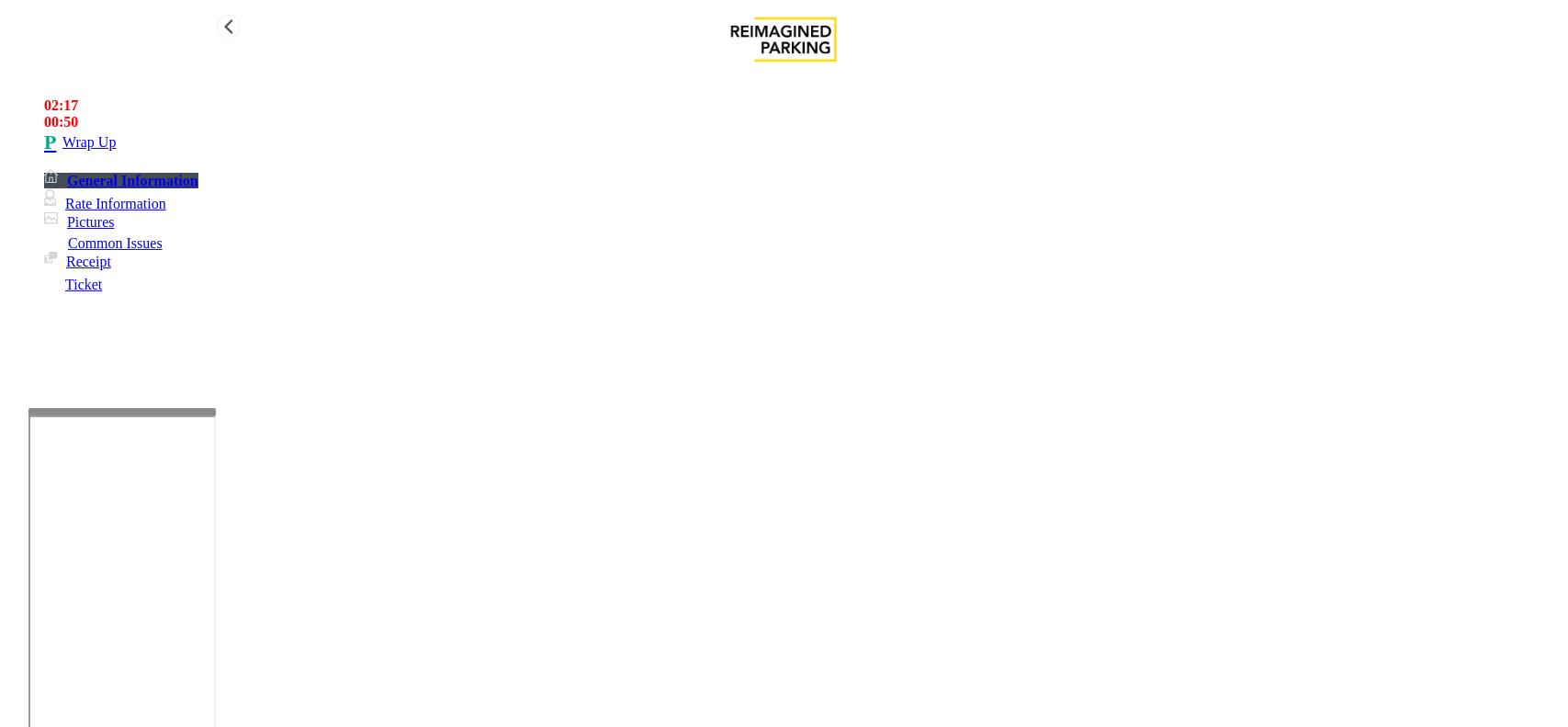 type on "**********" 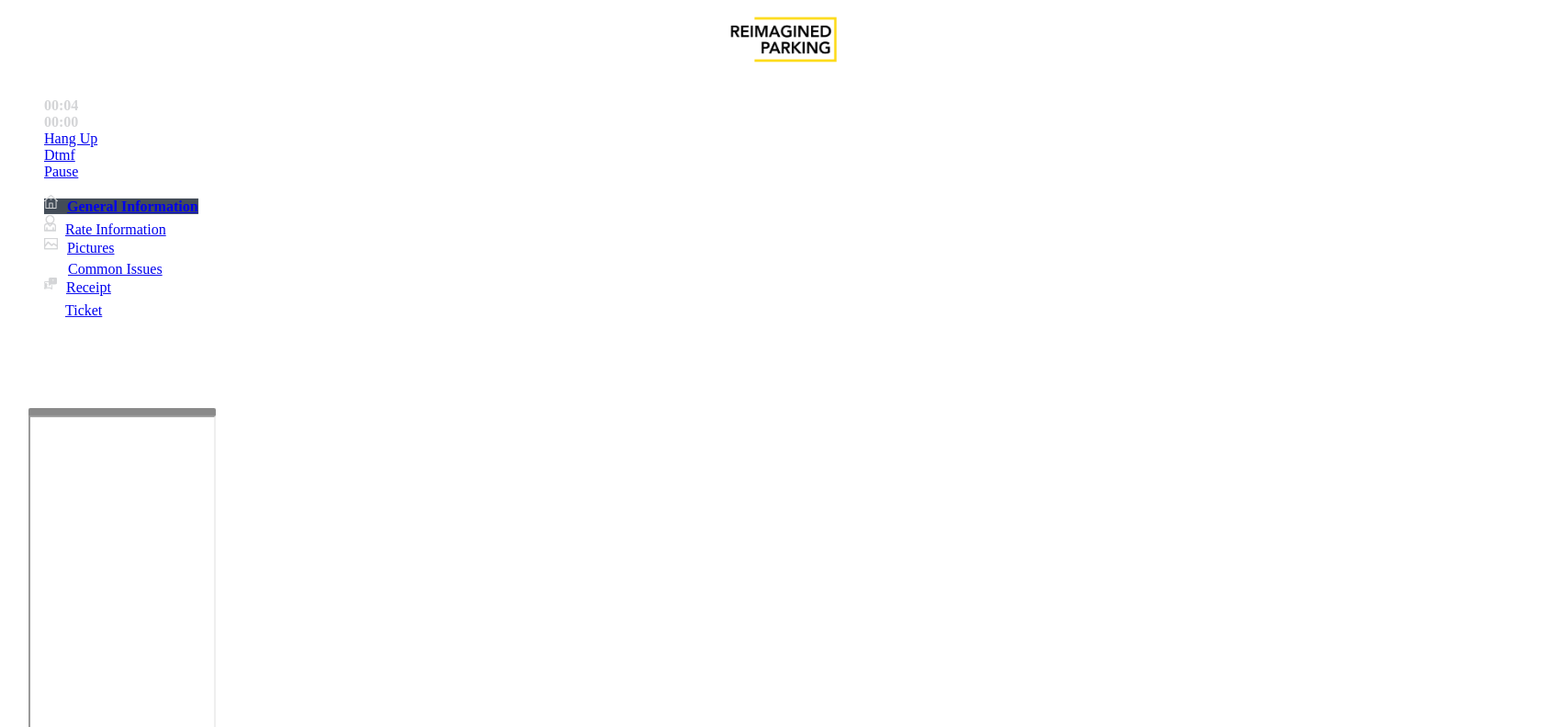 scroll, scrollTop: 345, scrollLeft: 0, axis: vertical 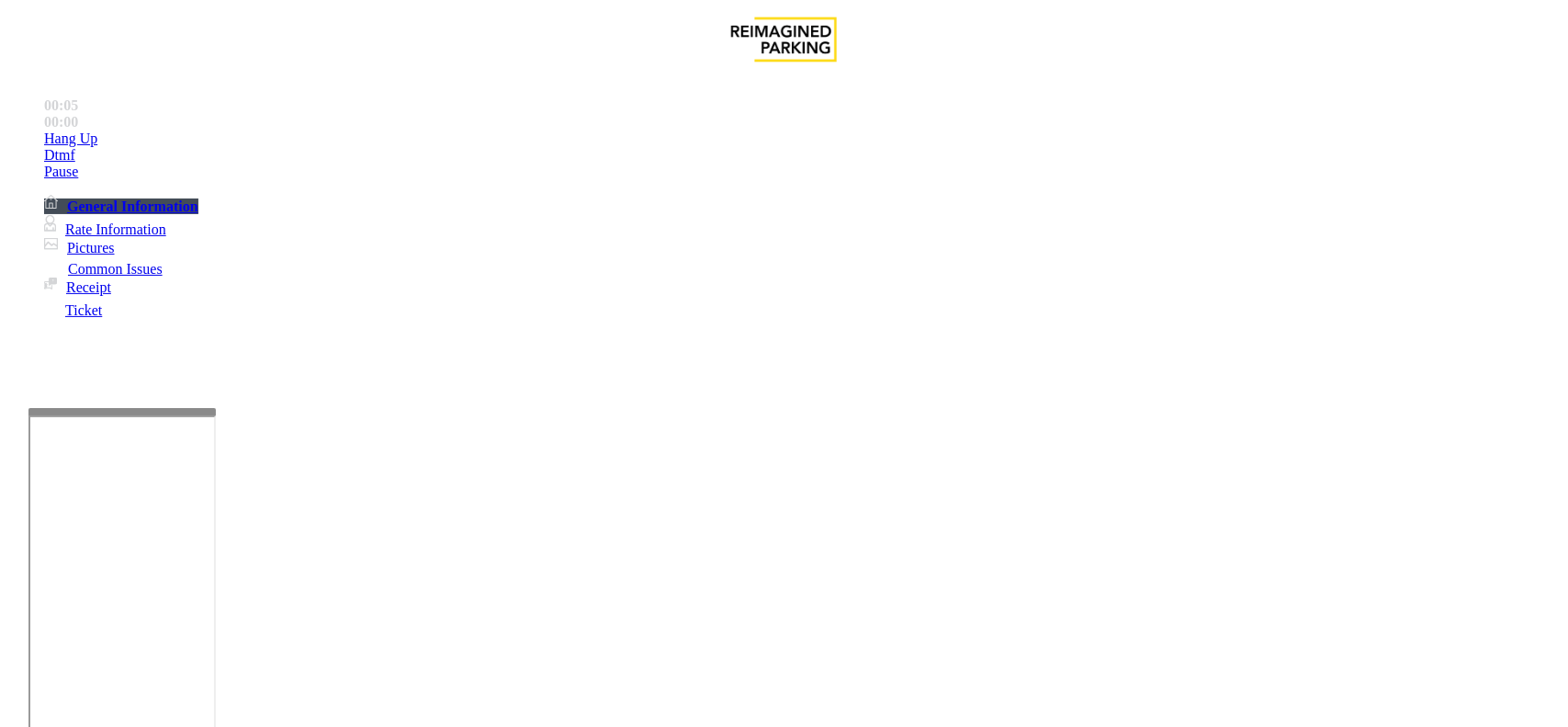 click on "Intercom Issue/No Response" at bounding box center [691, 1327] 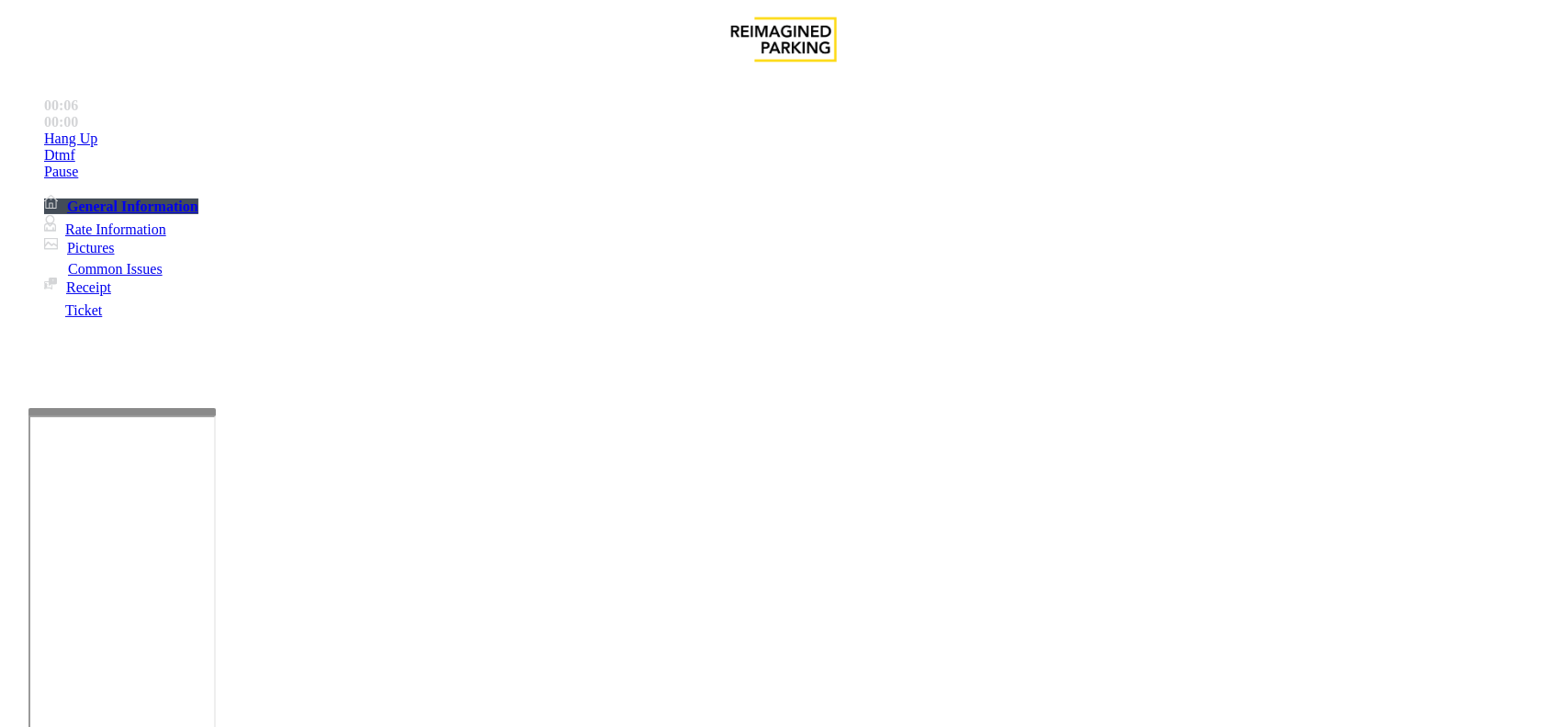 scroll, scrollTop: 460, scrollLeft: 0, axis: vertical 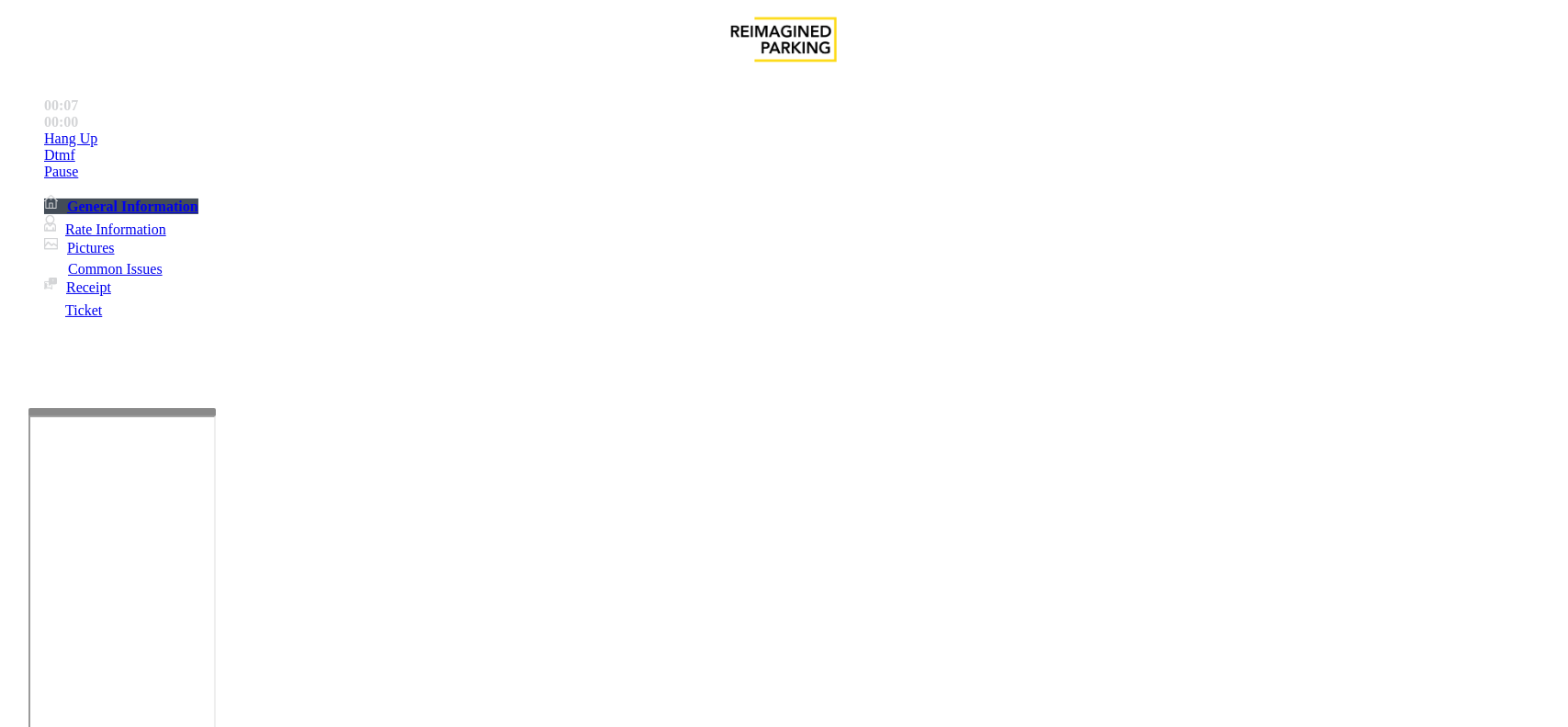 click on "Issue" at bounding box center [39, 1297] 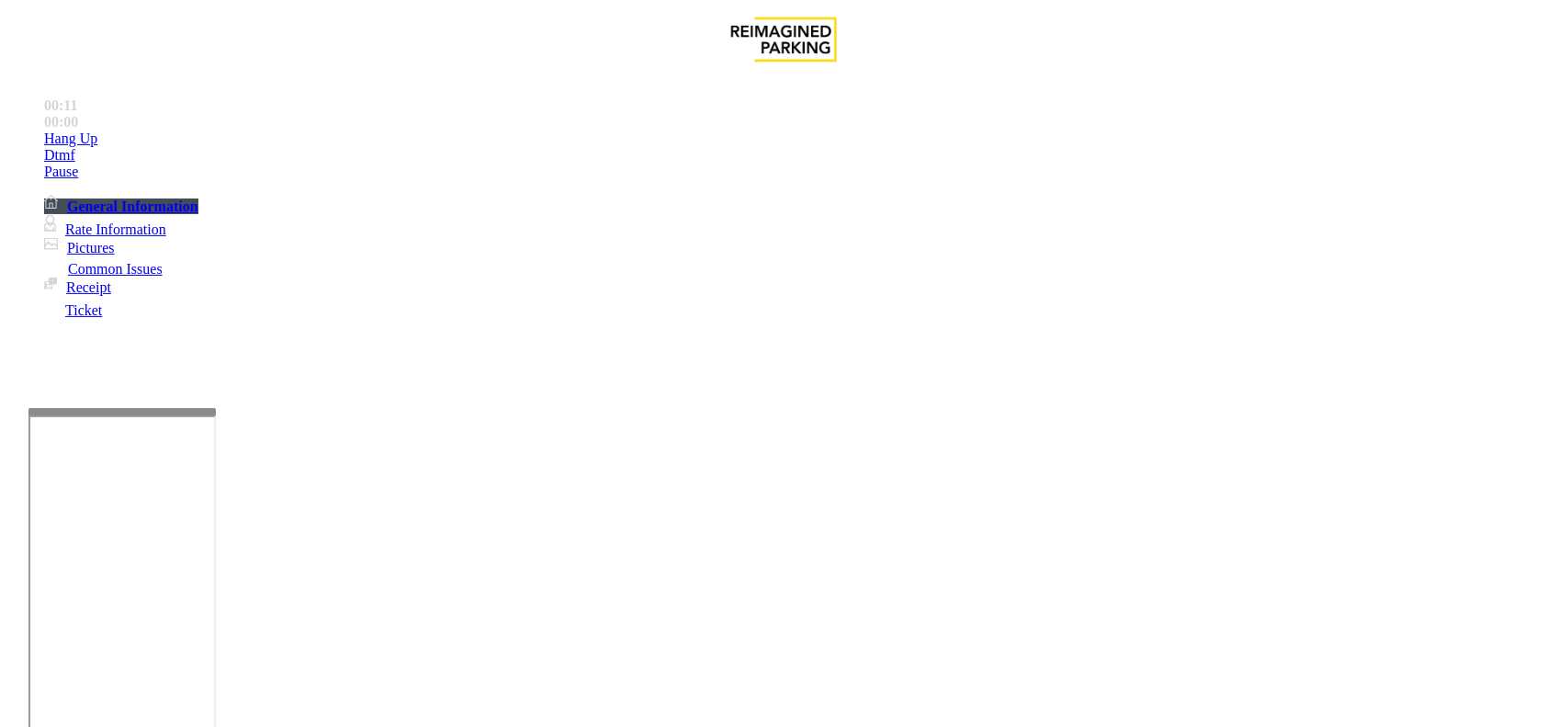 click on "Services" at bounding box center [573, 1327] 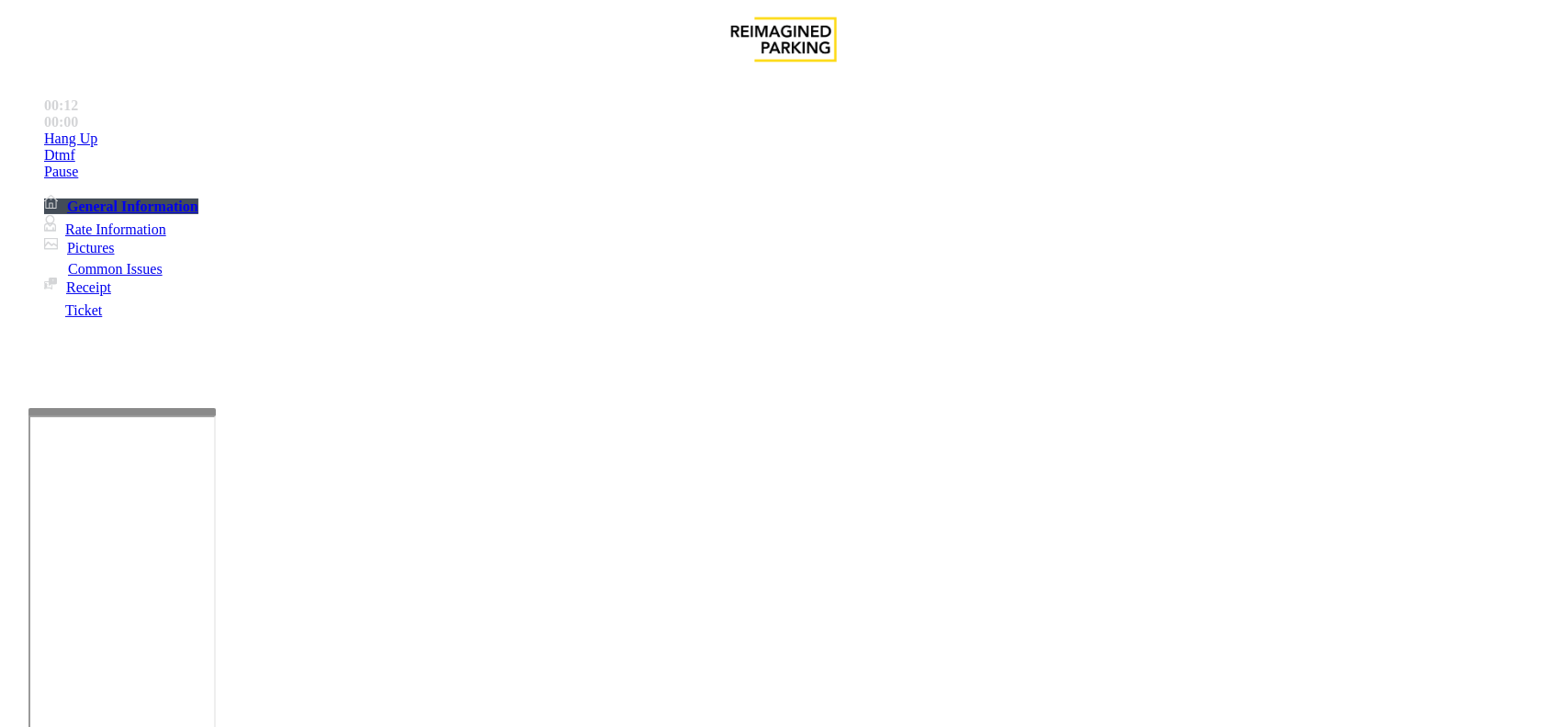 click on "Hotel Customer" at bounding box center (320, 1327) 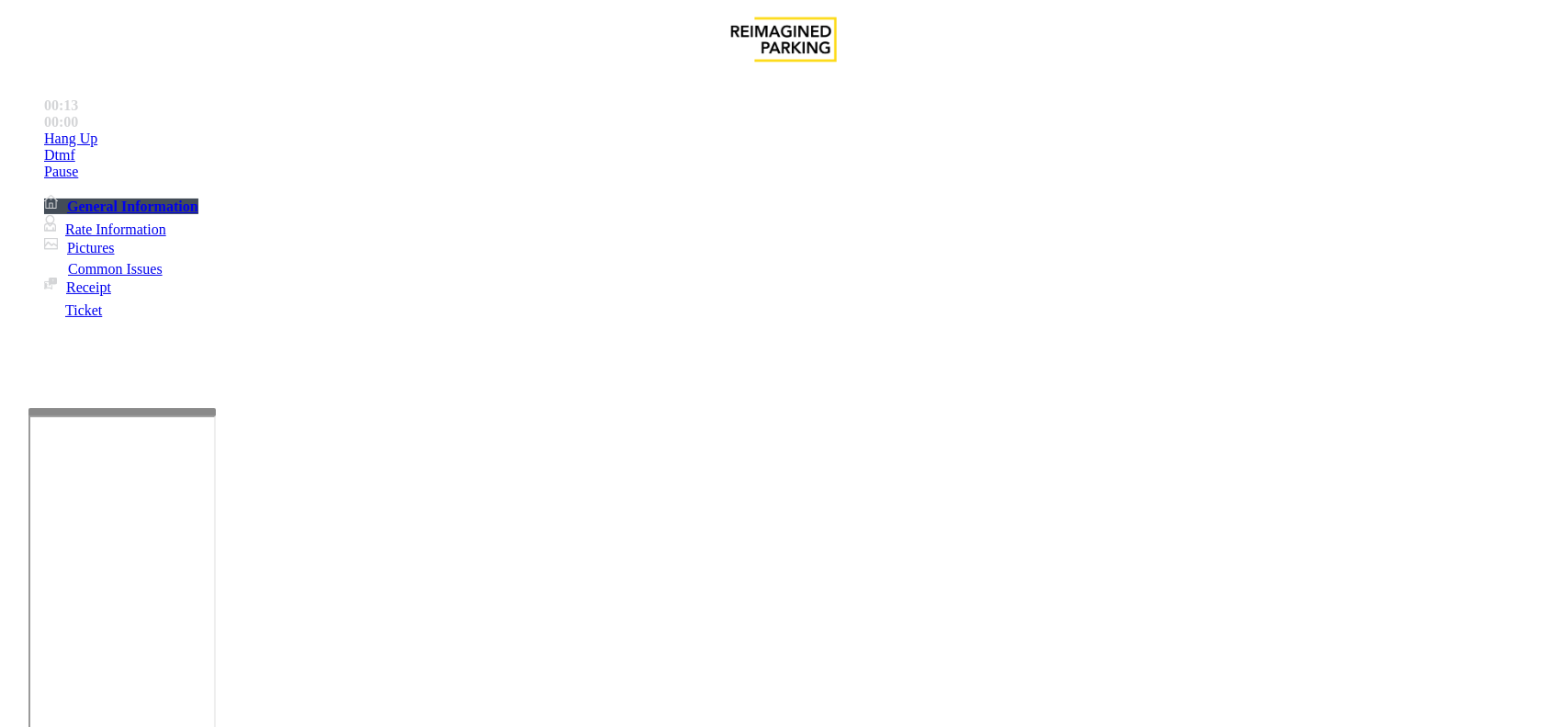 click at bounding box center [254, 1605] 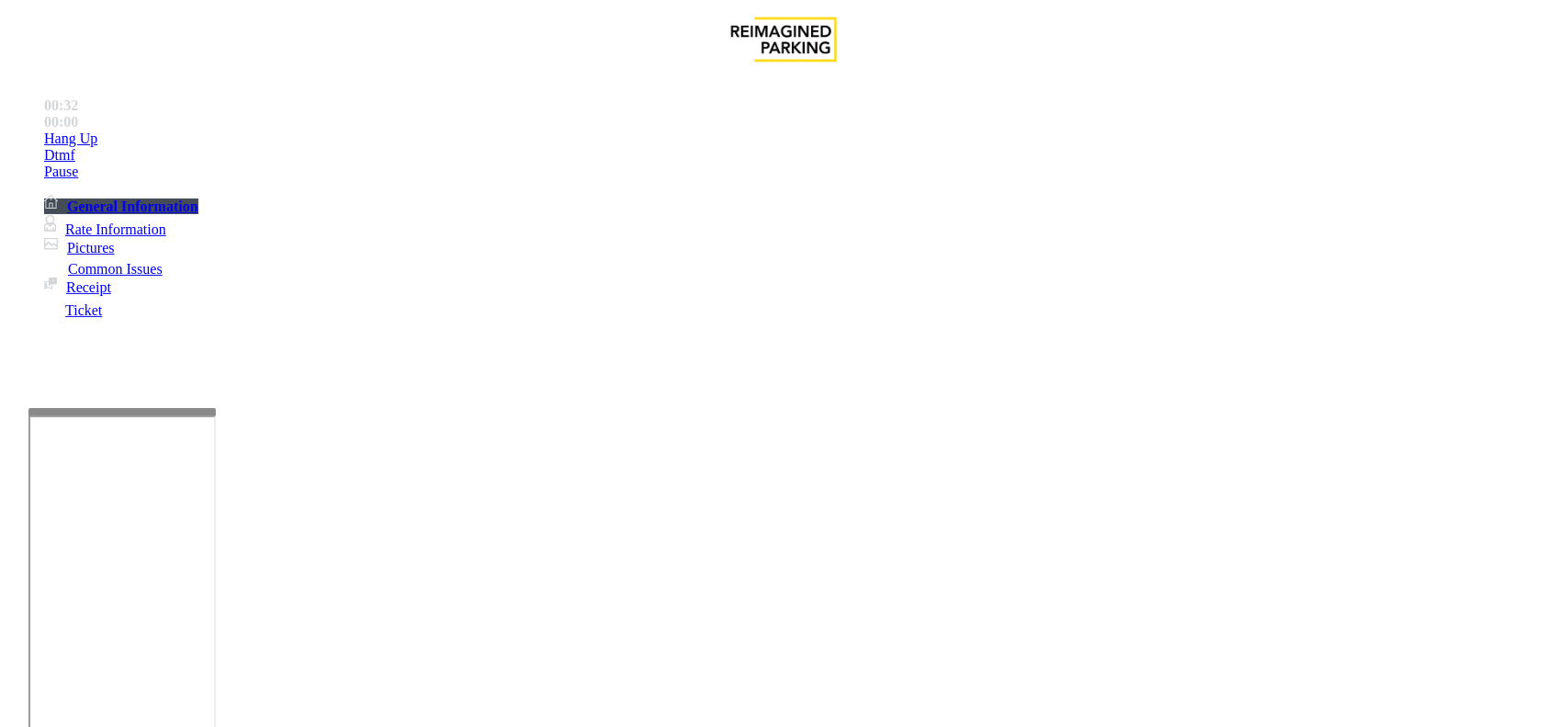 click on "Vend Gate" at bounding box center [63, 1690] 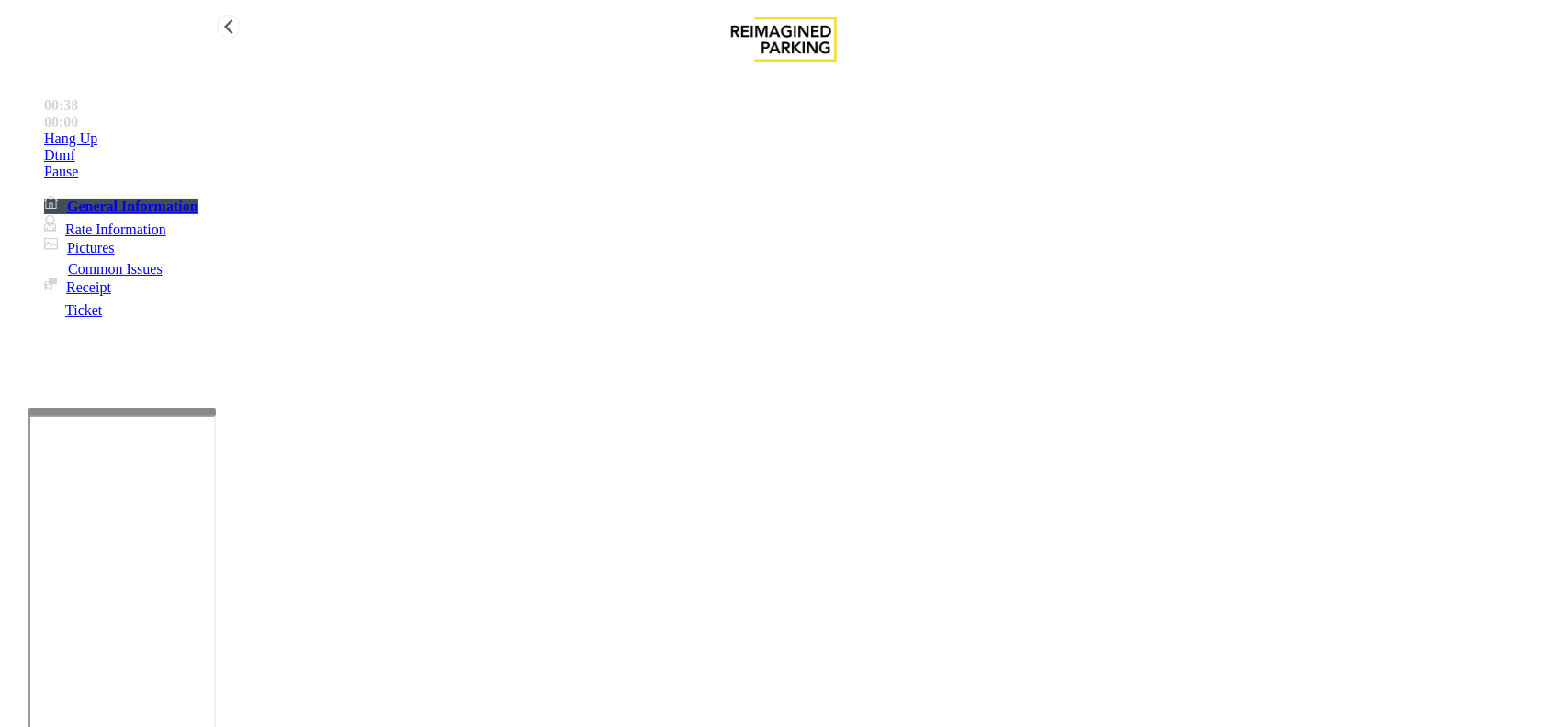 click on "Hang Up" at bounding box center (802, 139) 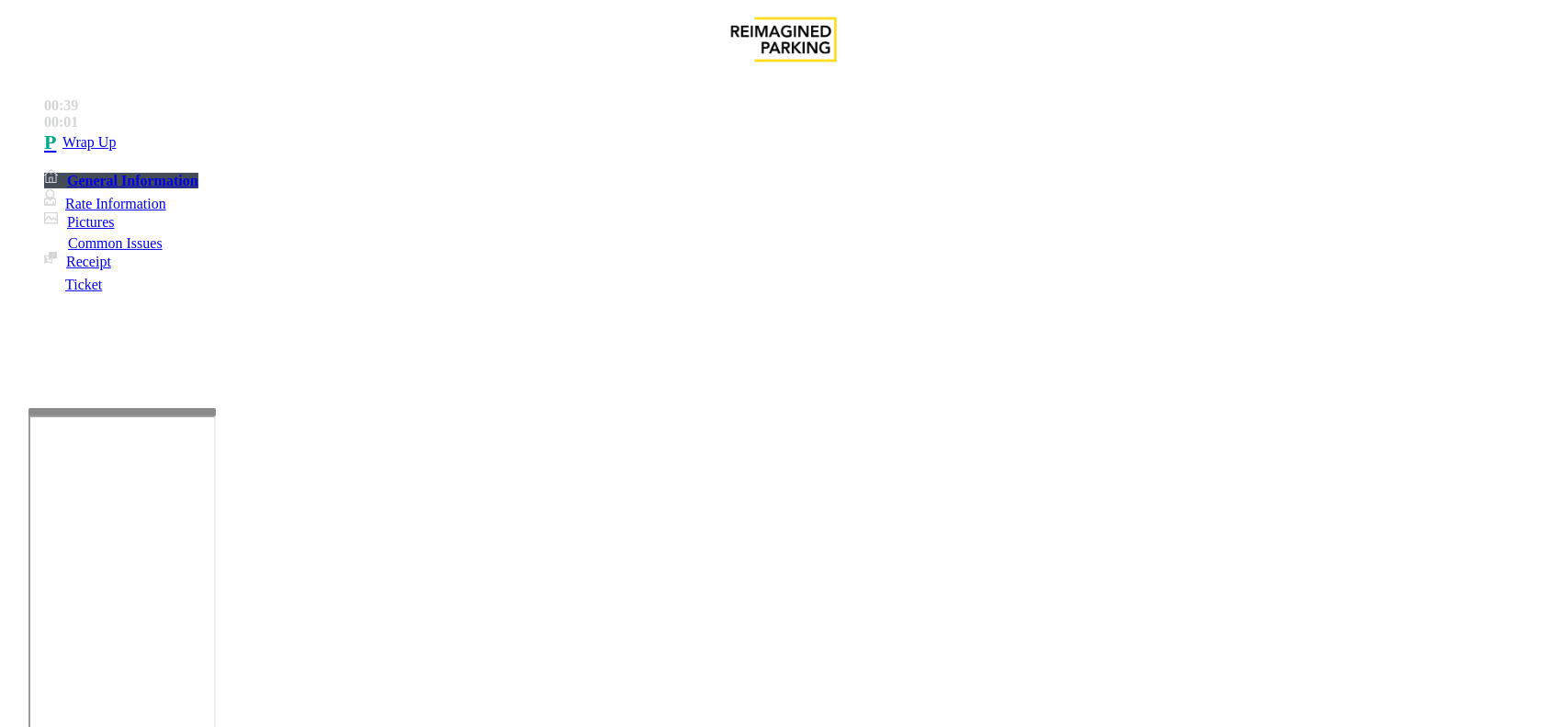 click at bounding box center [254, 1605] 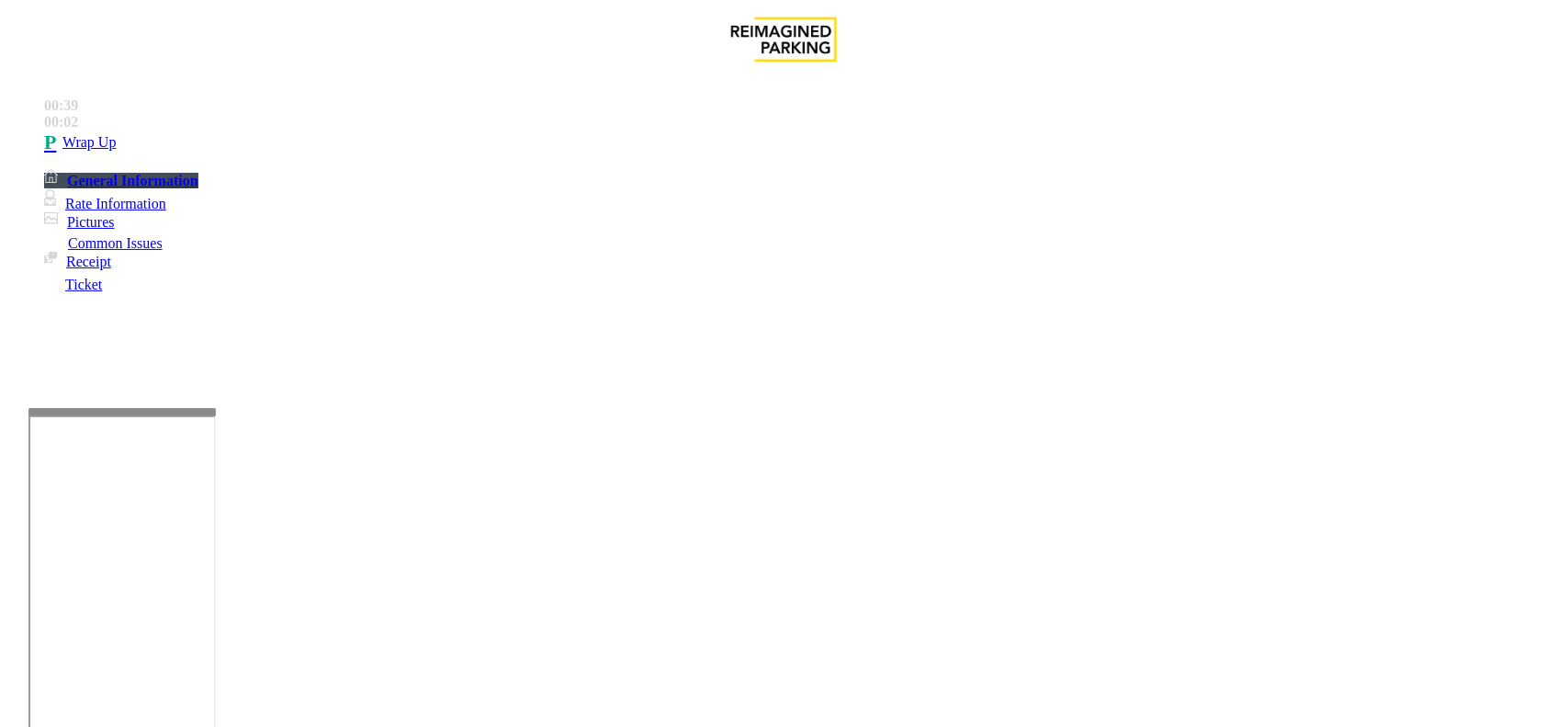 scroll, scrollTop: 12, scrollLeft: 0, axis: vertical 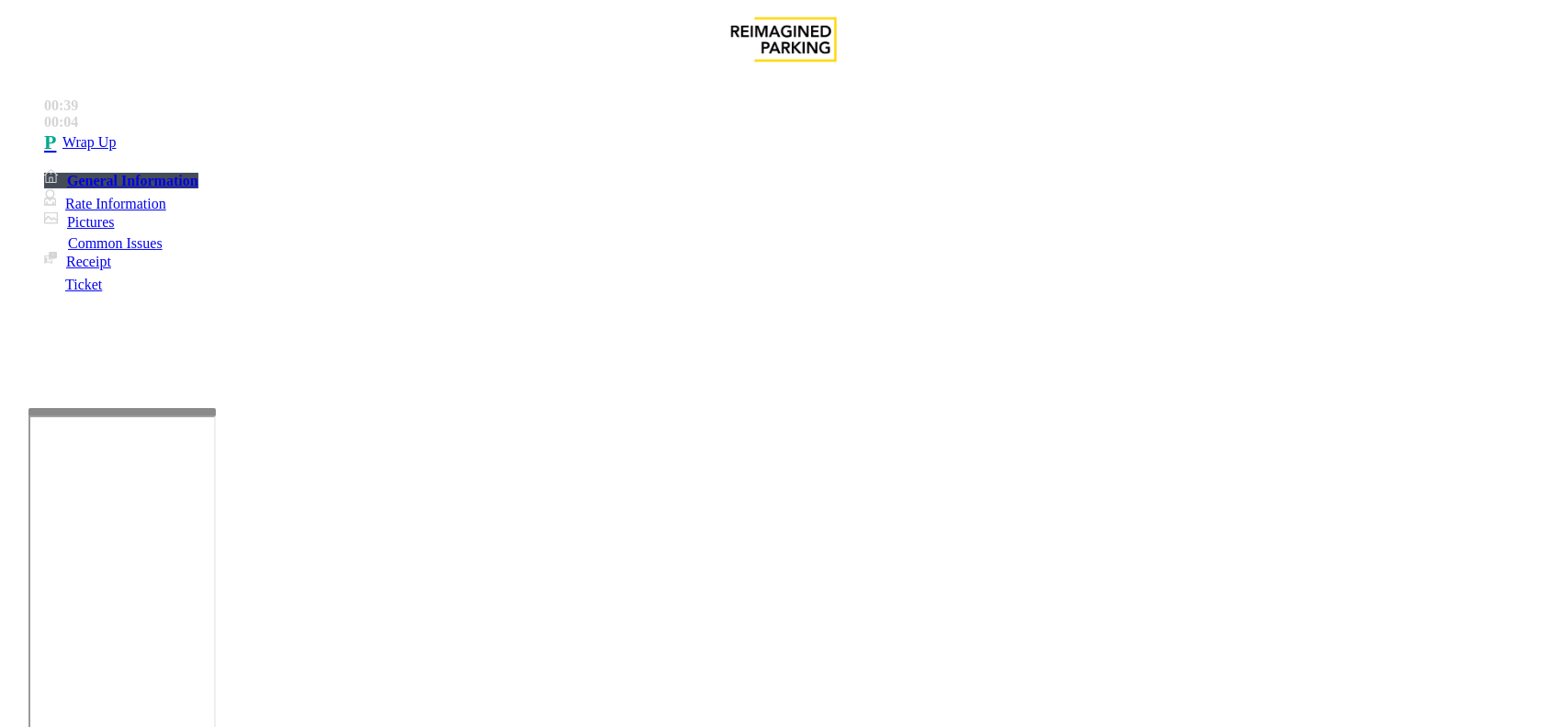 drag, startPoint x: 240, startPoint y: 157, endPoint x: 388, endPoint y: 164, distance: 148.1654 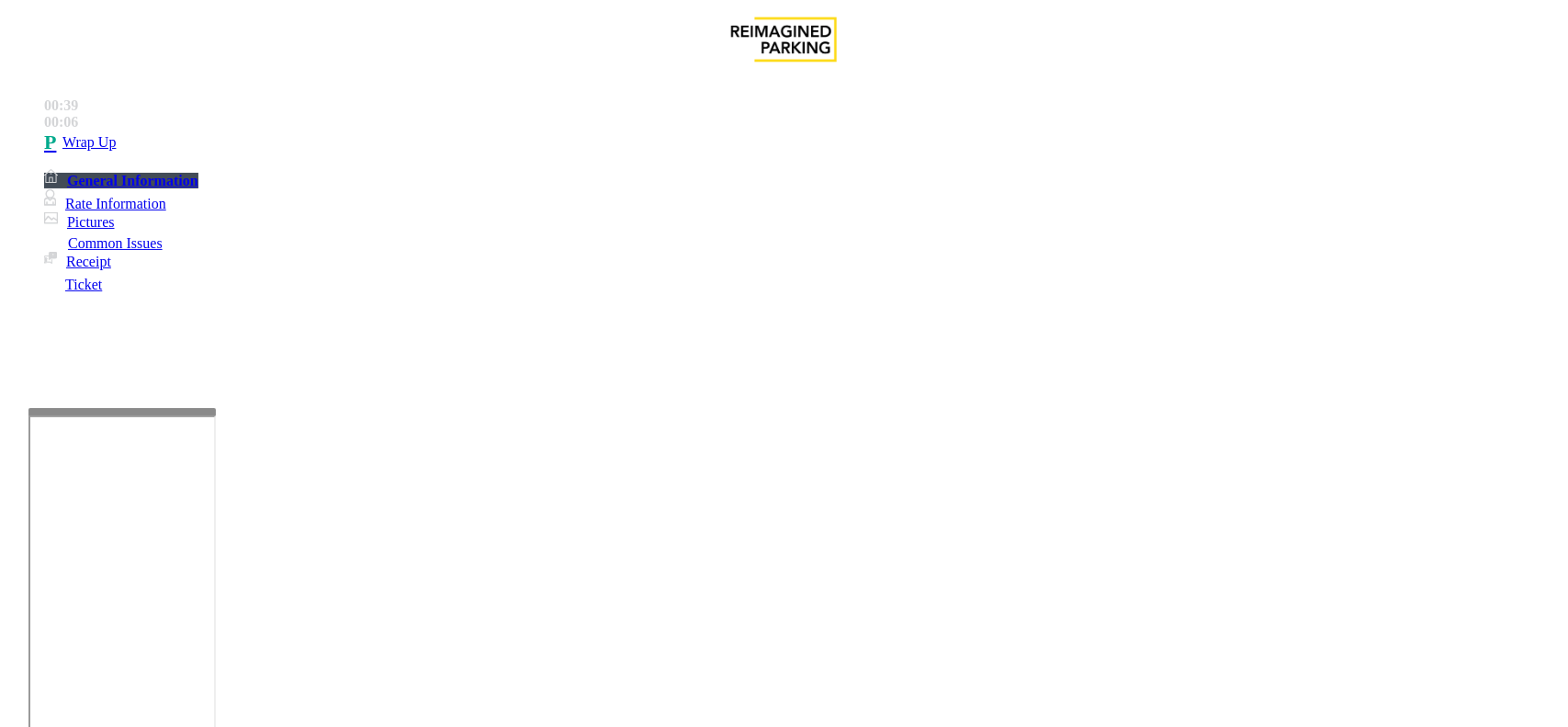 copy on "Issue  -  Services Hotel Customer" 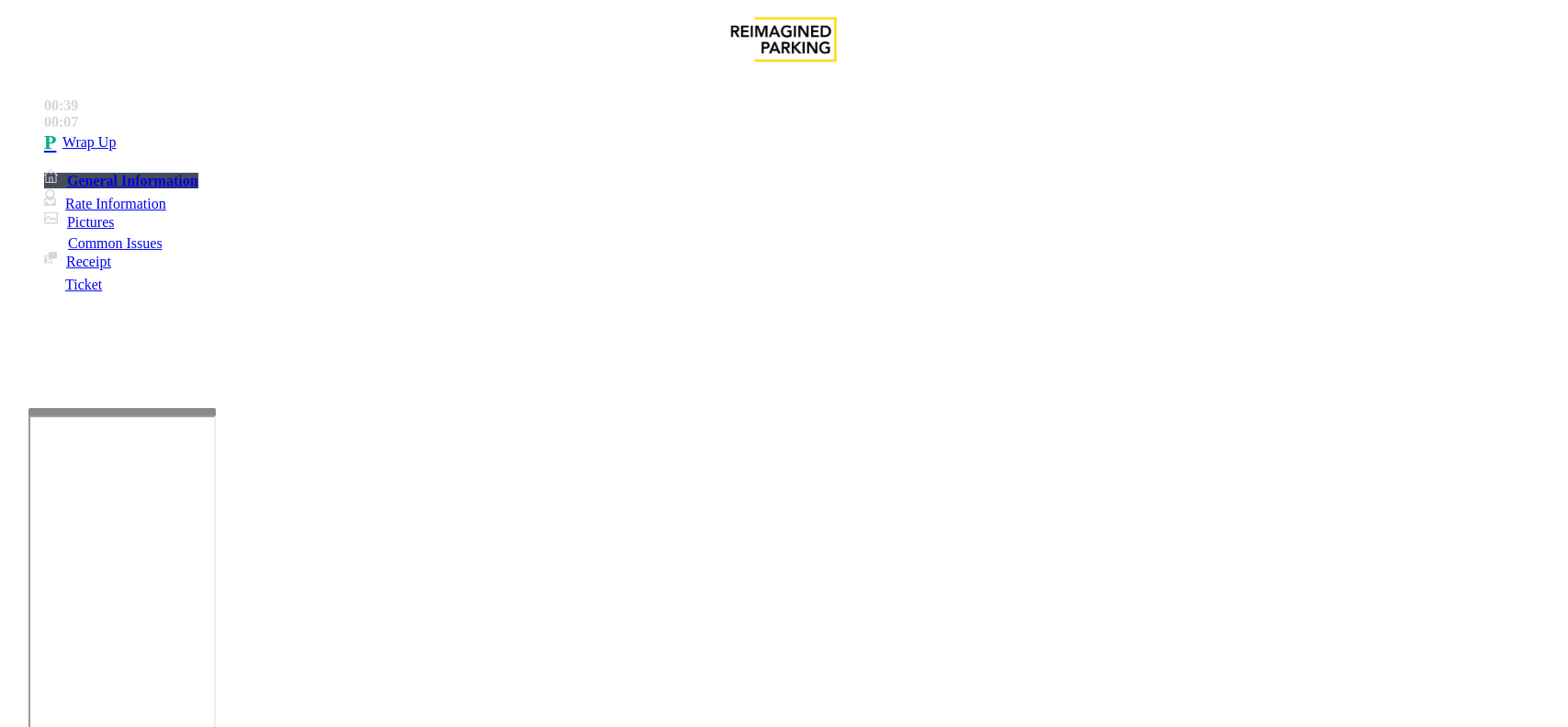 click at bounding box center (254, 1605) 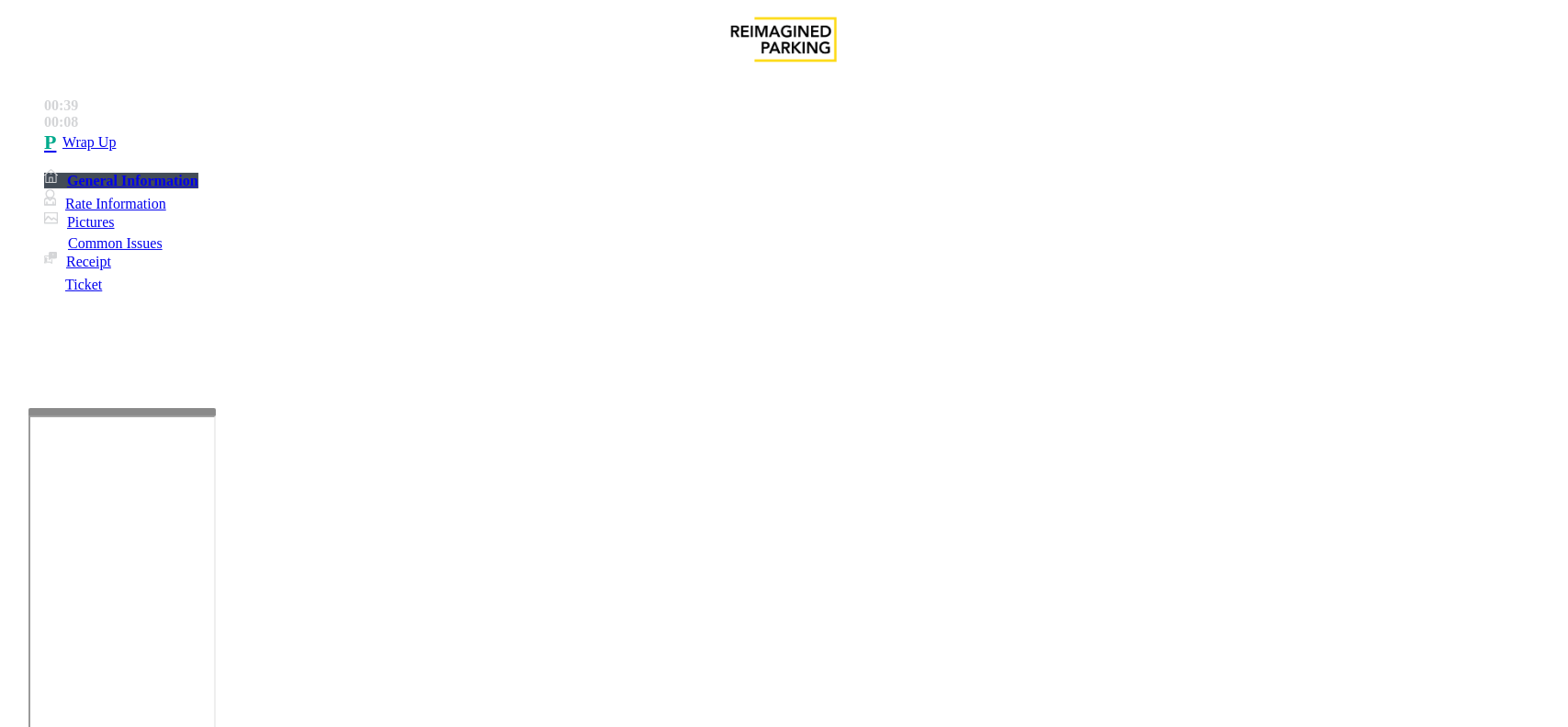 paste on "**********" 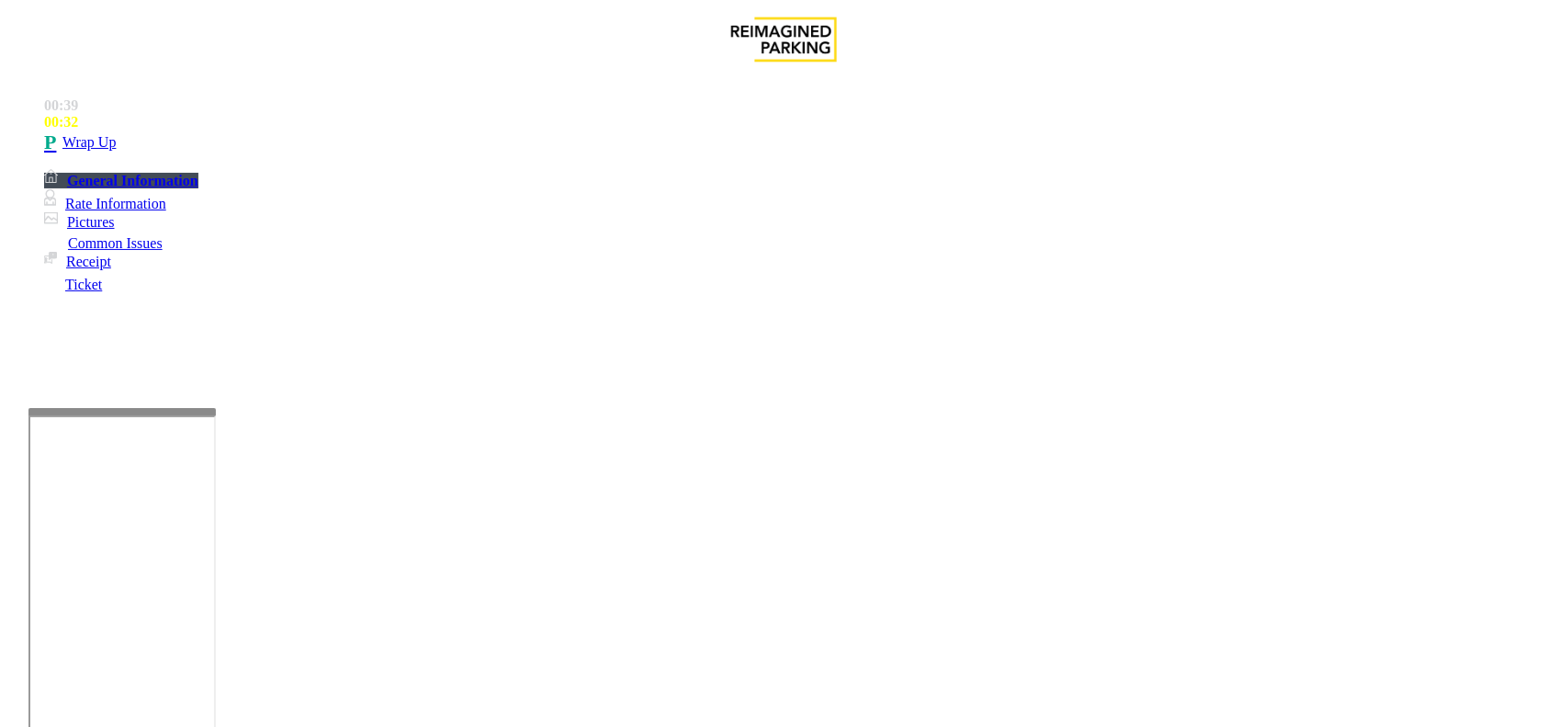 scroll, scrollTop: 76, scrollLeft: 0, axis: vertical 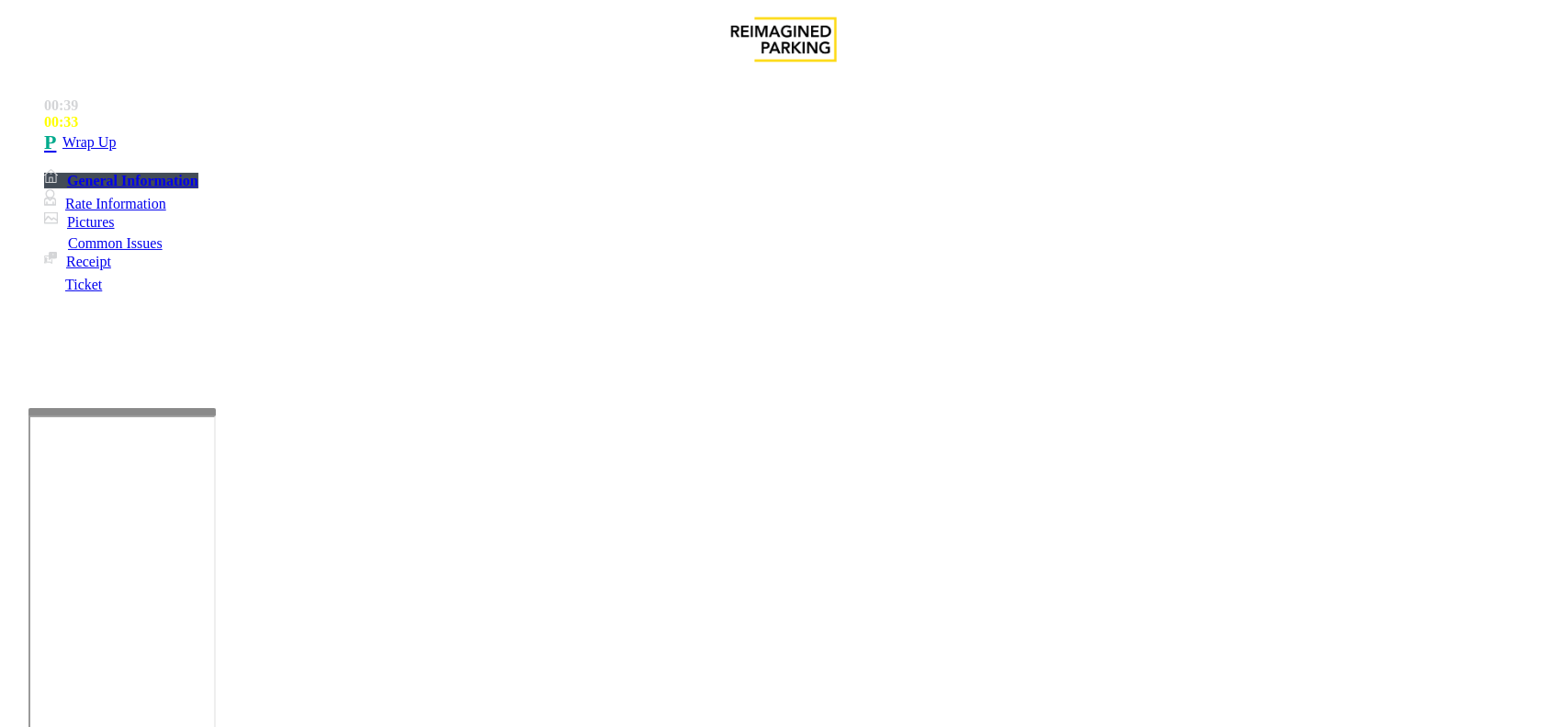 click at bounding box center [254, 1605] 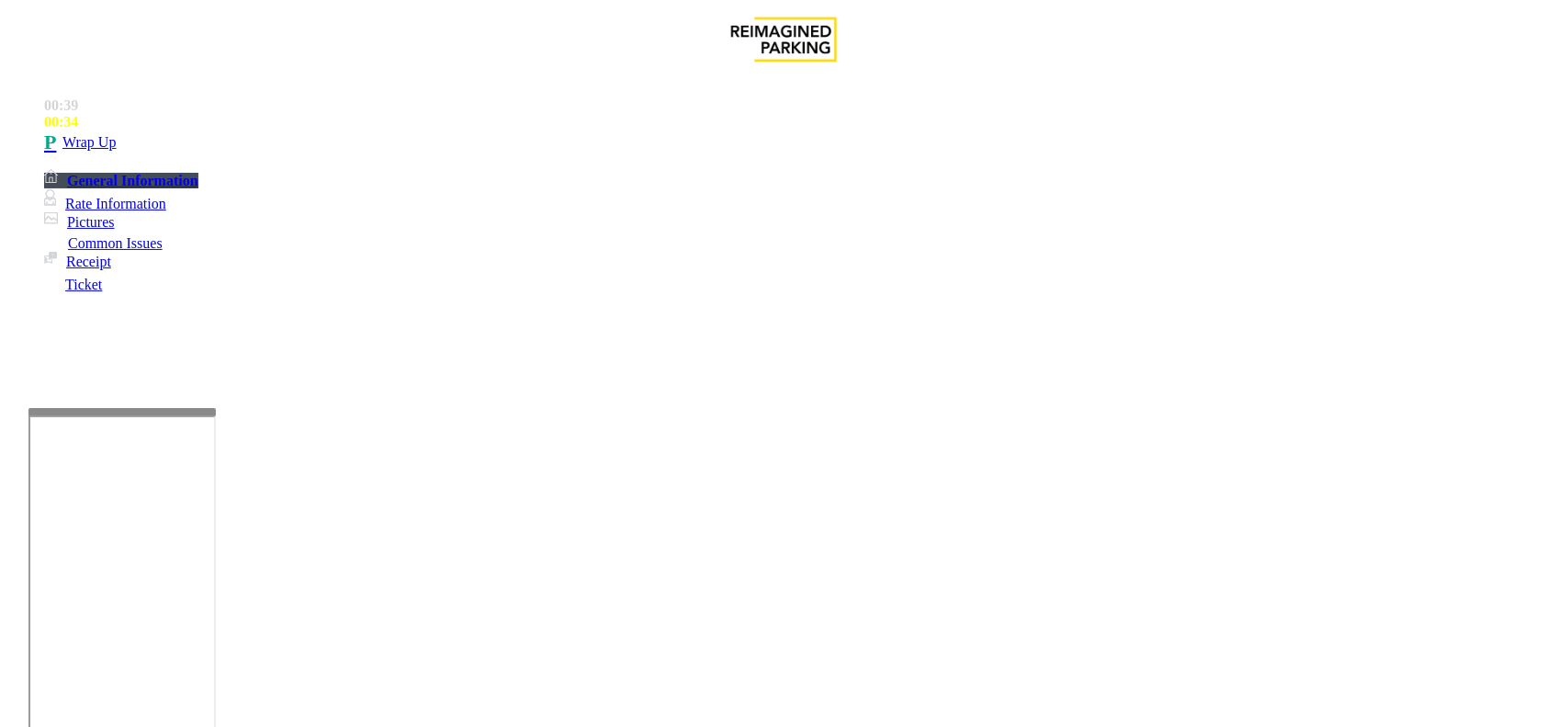 click at bounding box center (254, 1605) 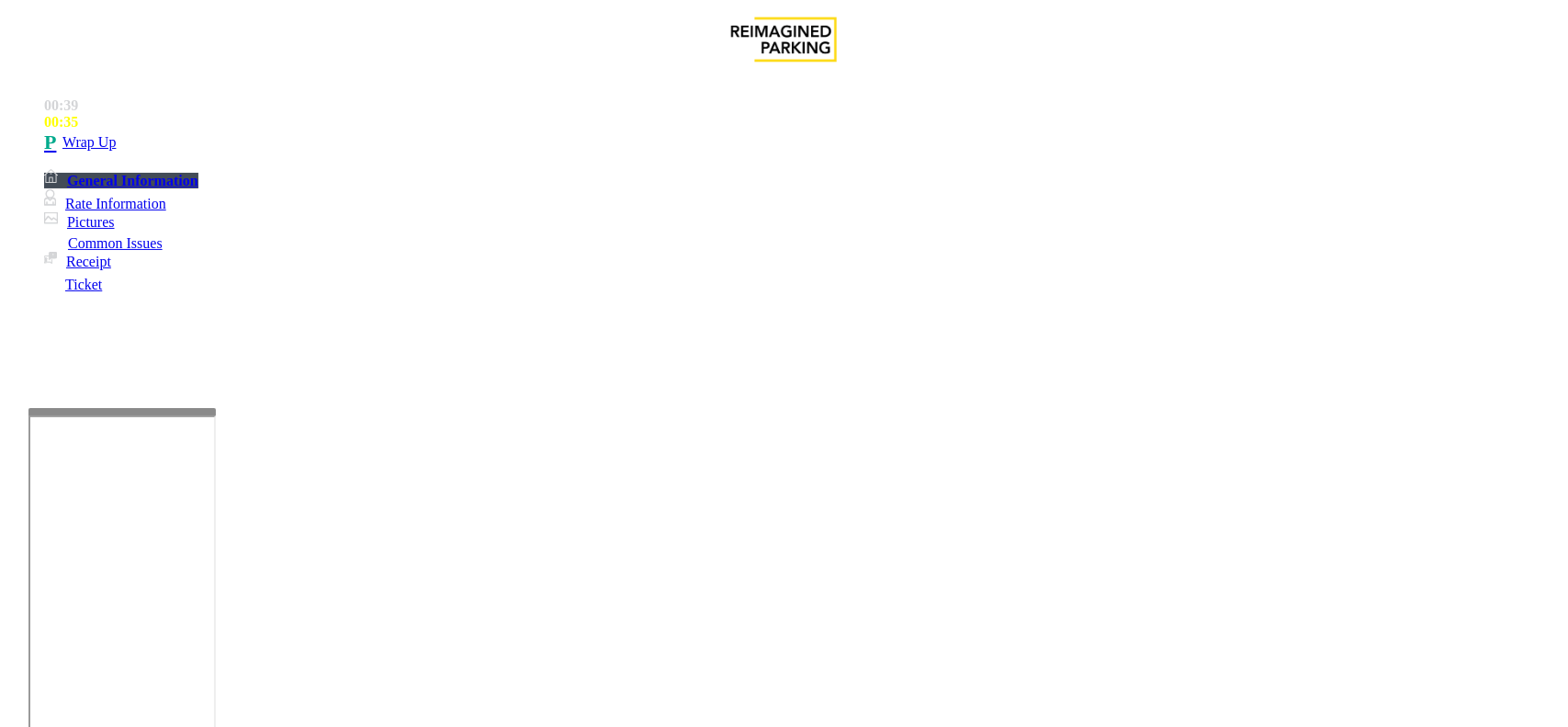 scroll, scrollTop: 57, scrollLeft: 0, axis: vertical 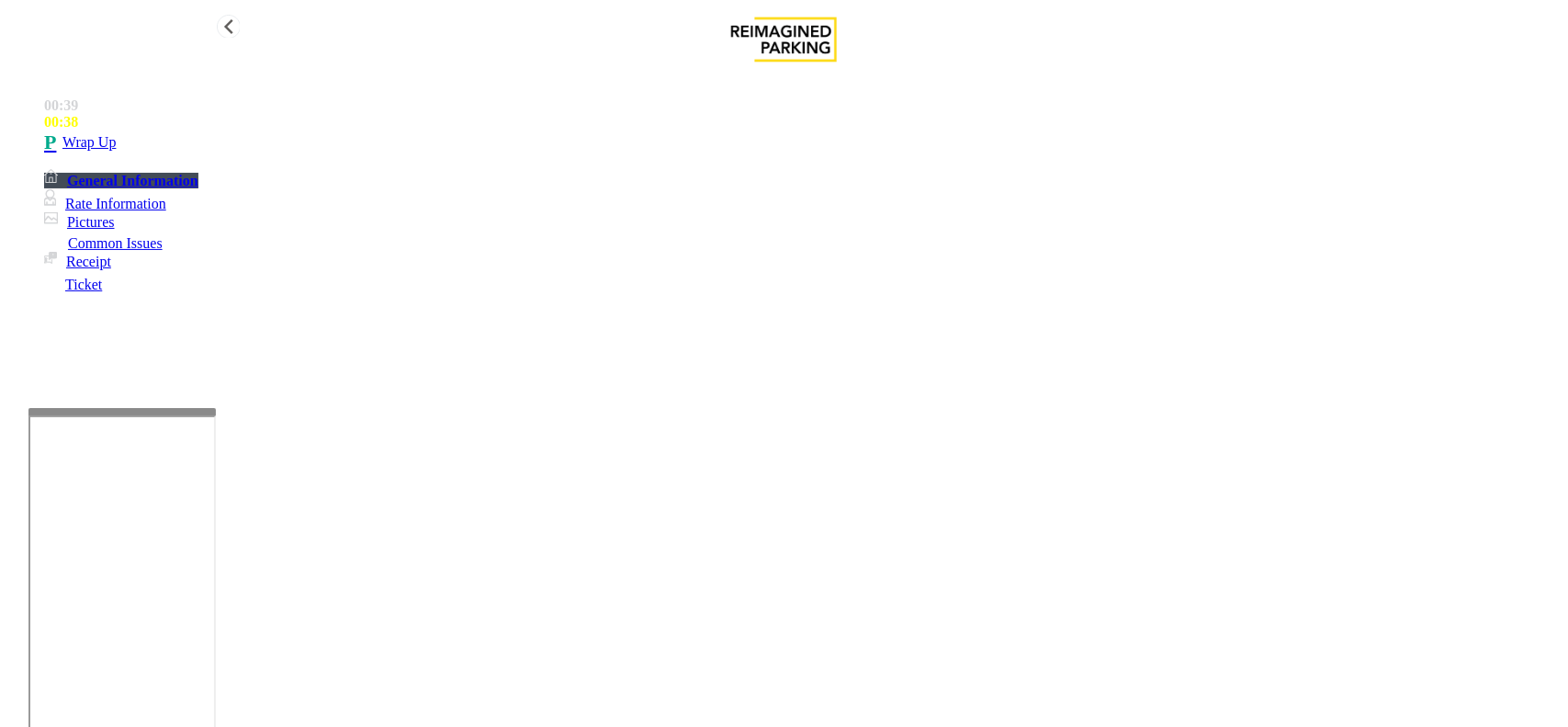 type on "**********" 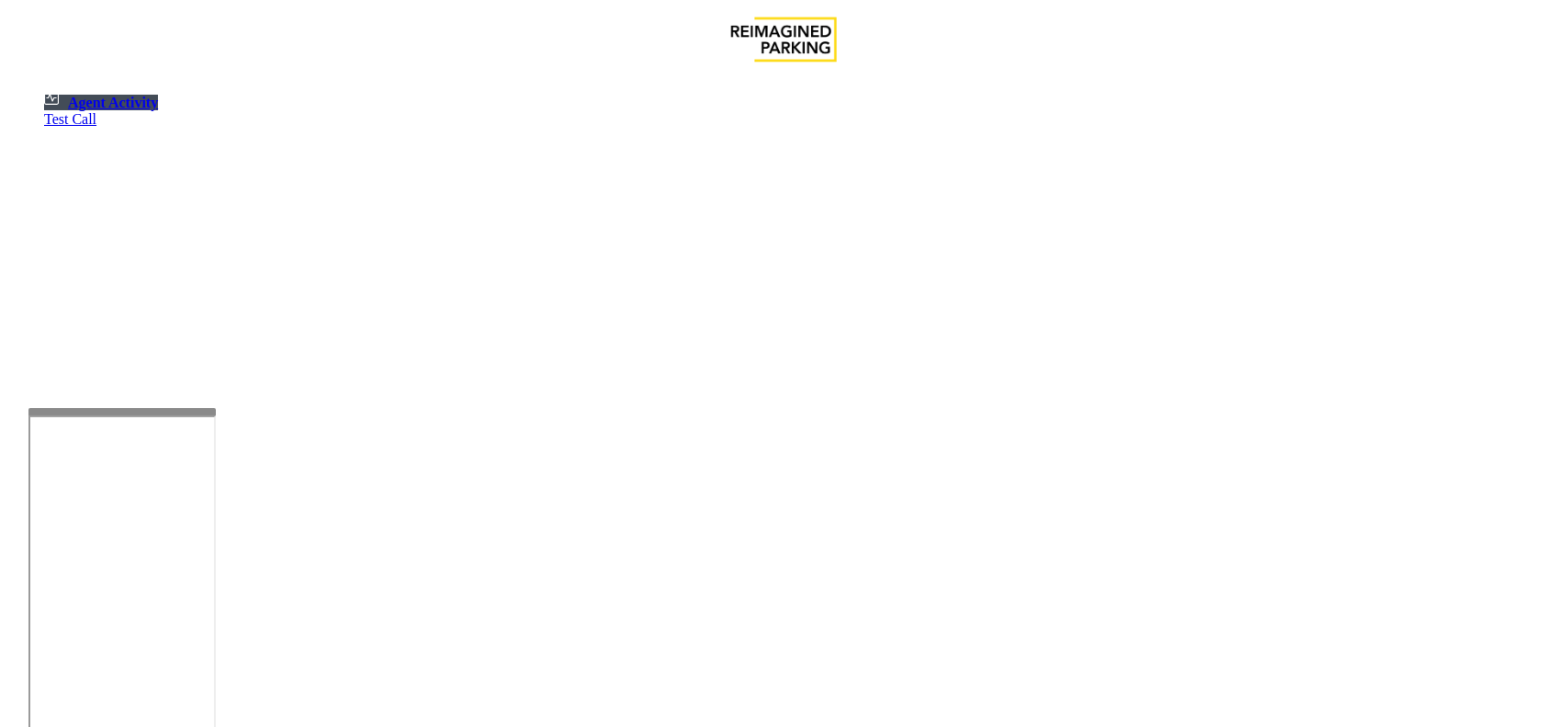 click at bounding box center (122, 627) 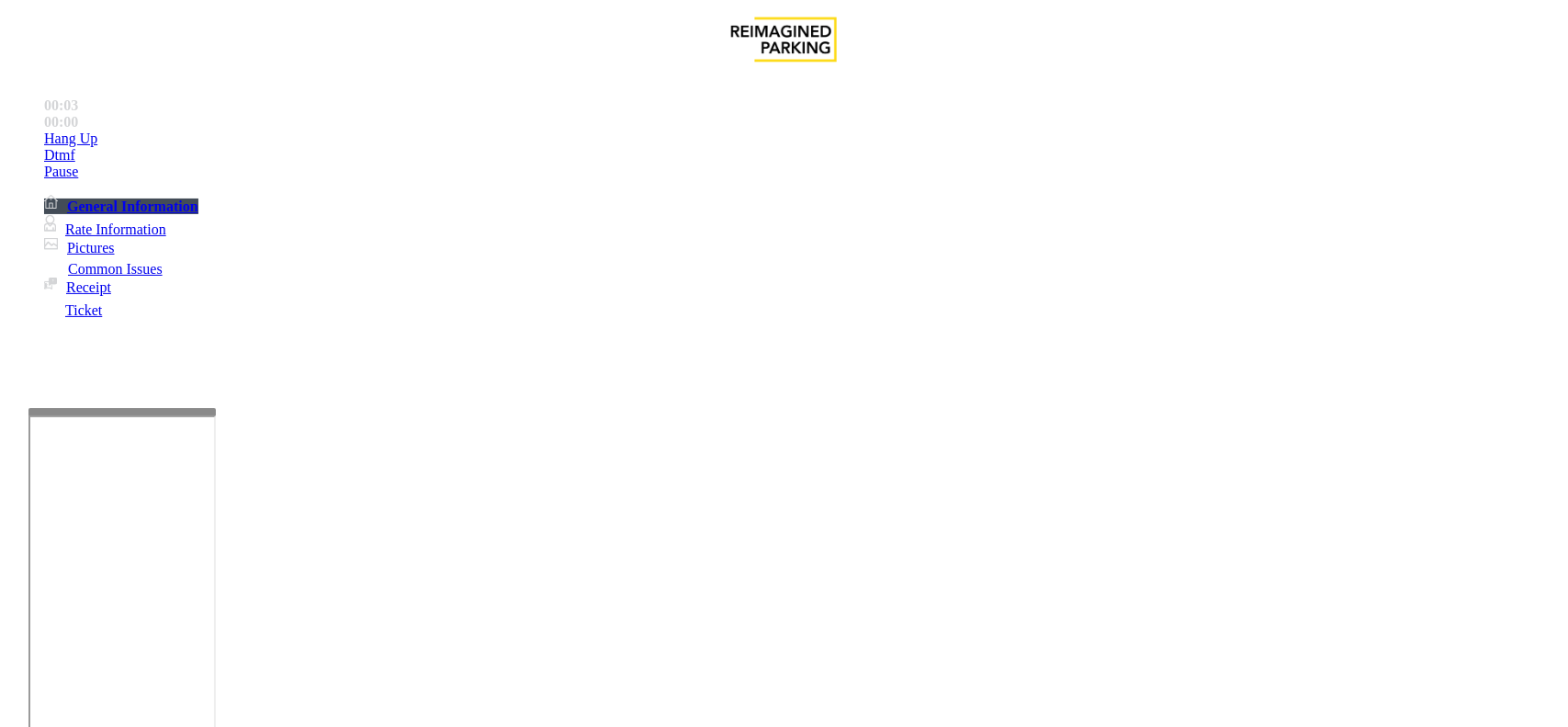 scroll, scrollTop: 345, scrollLeft: 0, axis: vertical 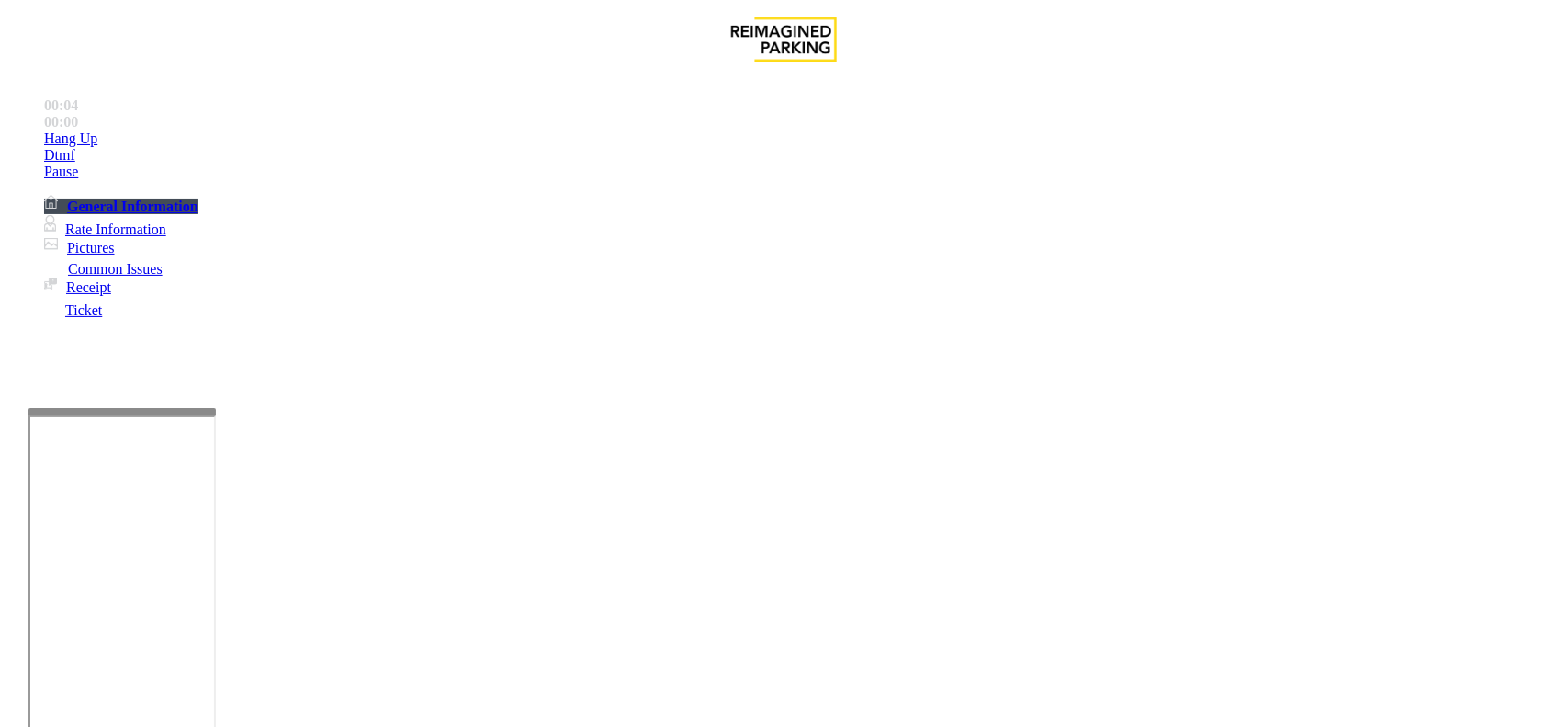 click on "Intercom Issue/No Response" at bounding box center [853, 1327] 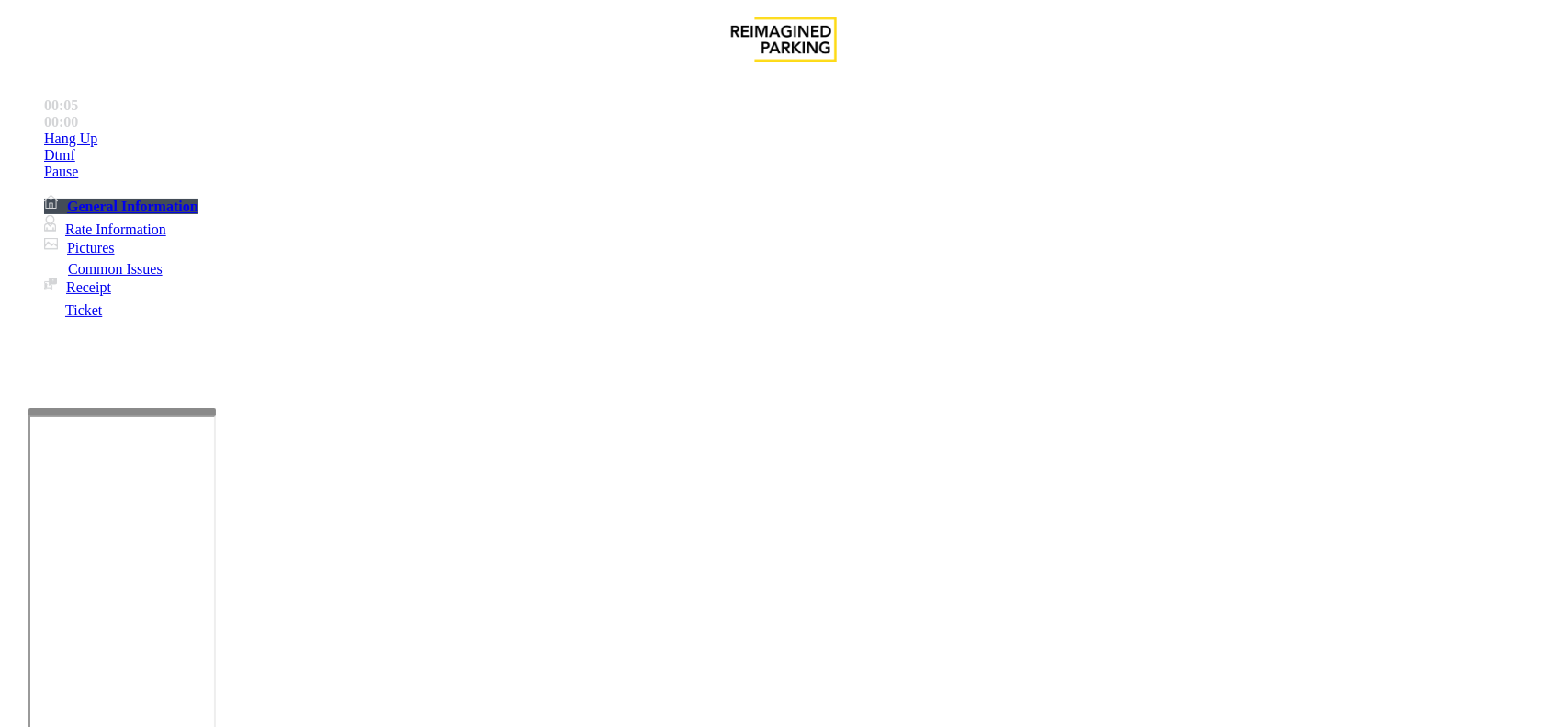 click on "No Response/Unable to hear parker" at bounding box center [130, 1327] 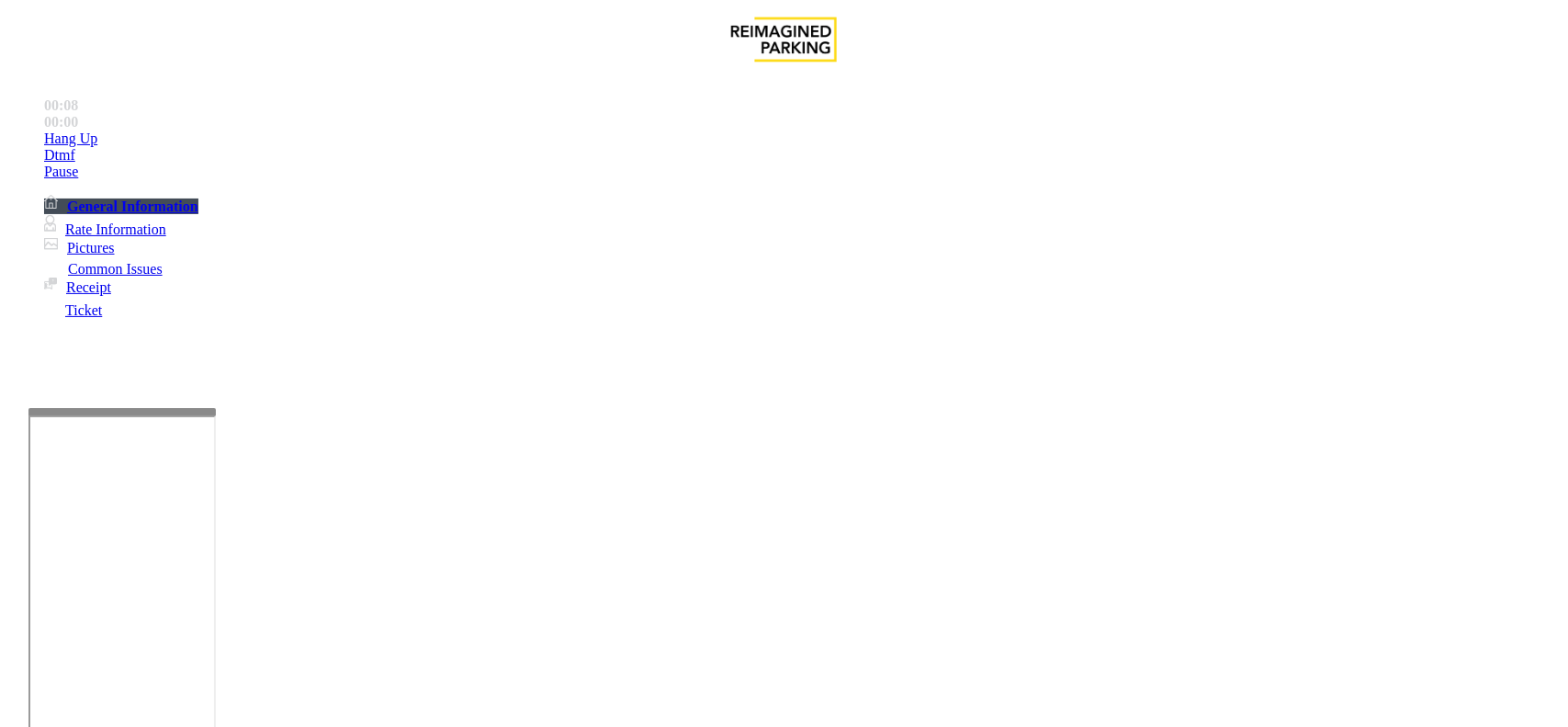 drag, startPoint x: 242, startPoint y: 143, endPoint x: 586, endPoint y: 154, distance: 344.17583 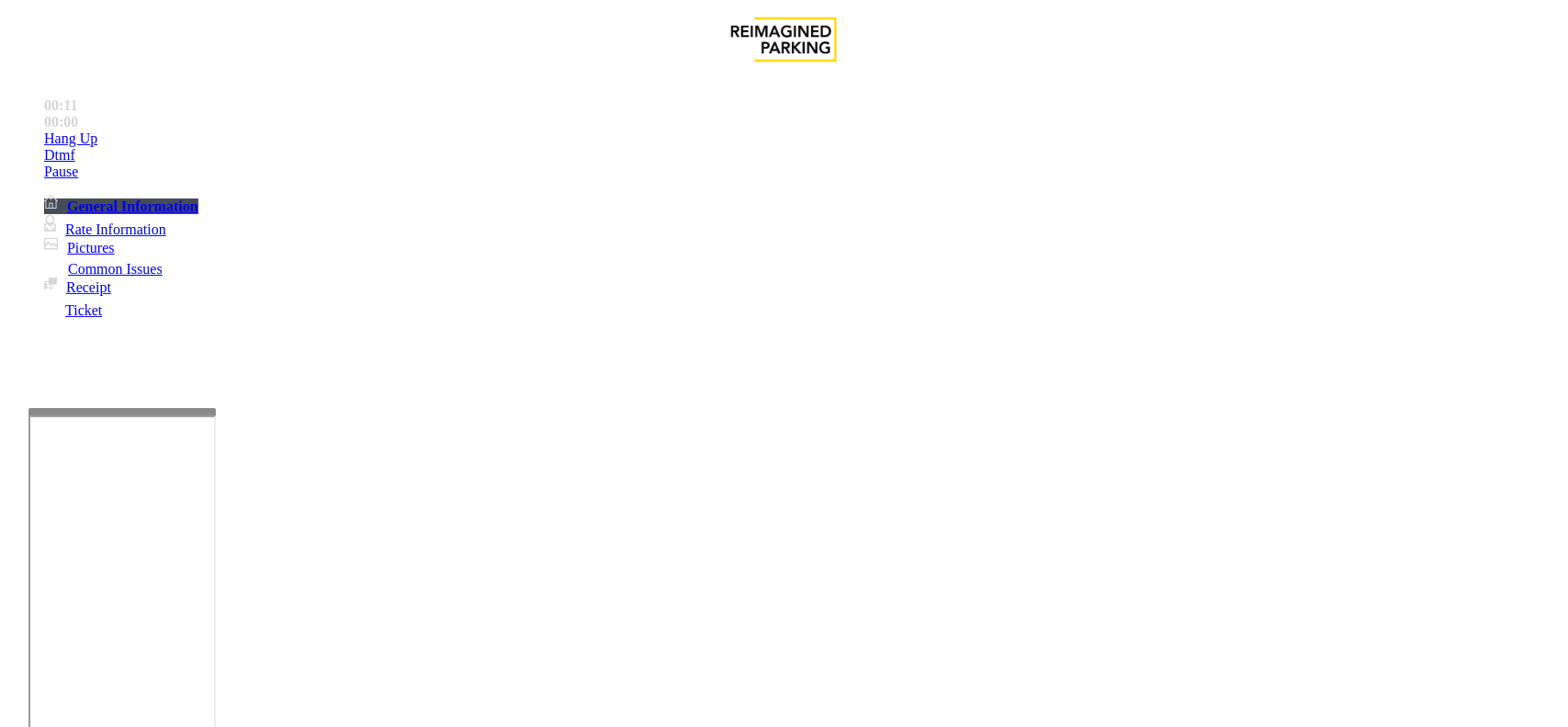 click at bounding box center [262, 1371] 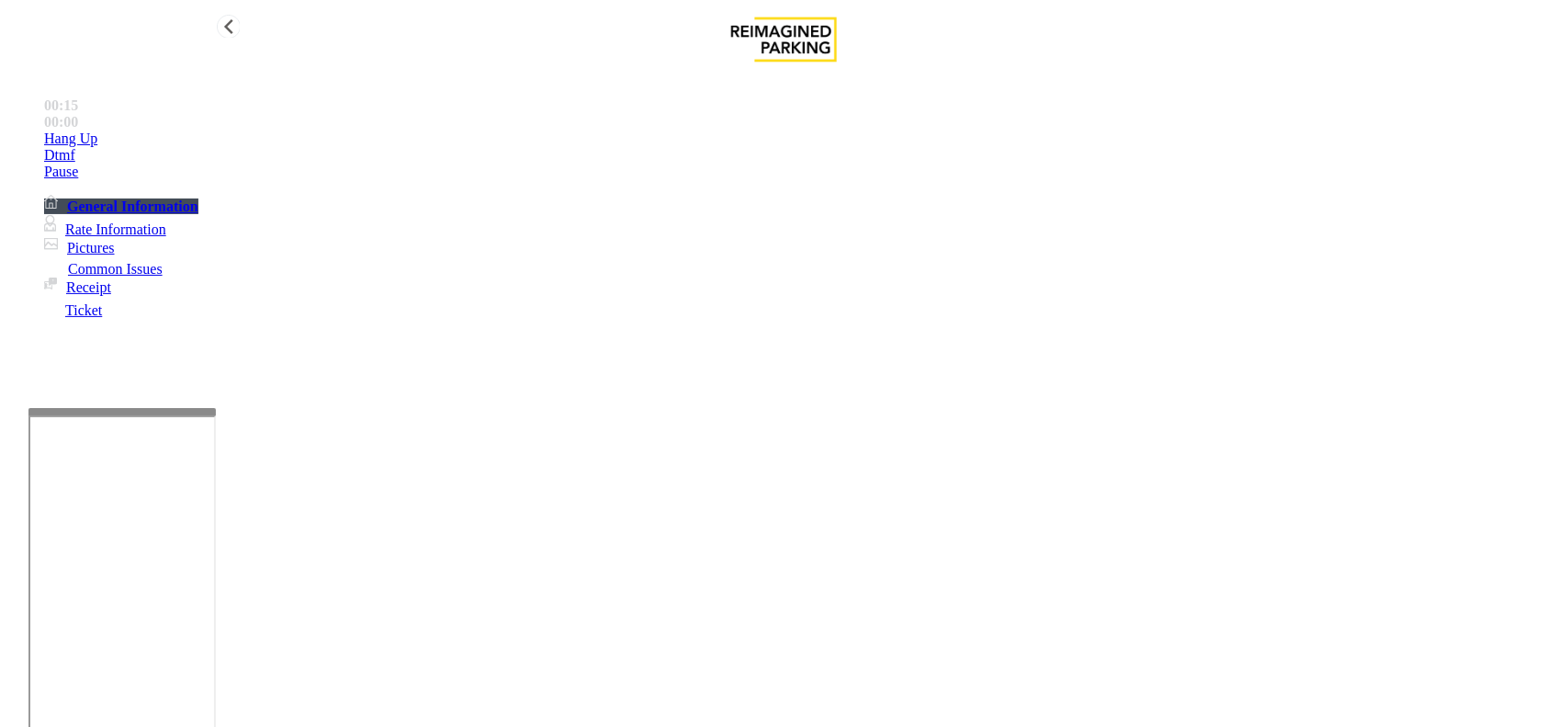 click on "Hang Up" at bounding box center (802, 139) 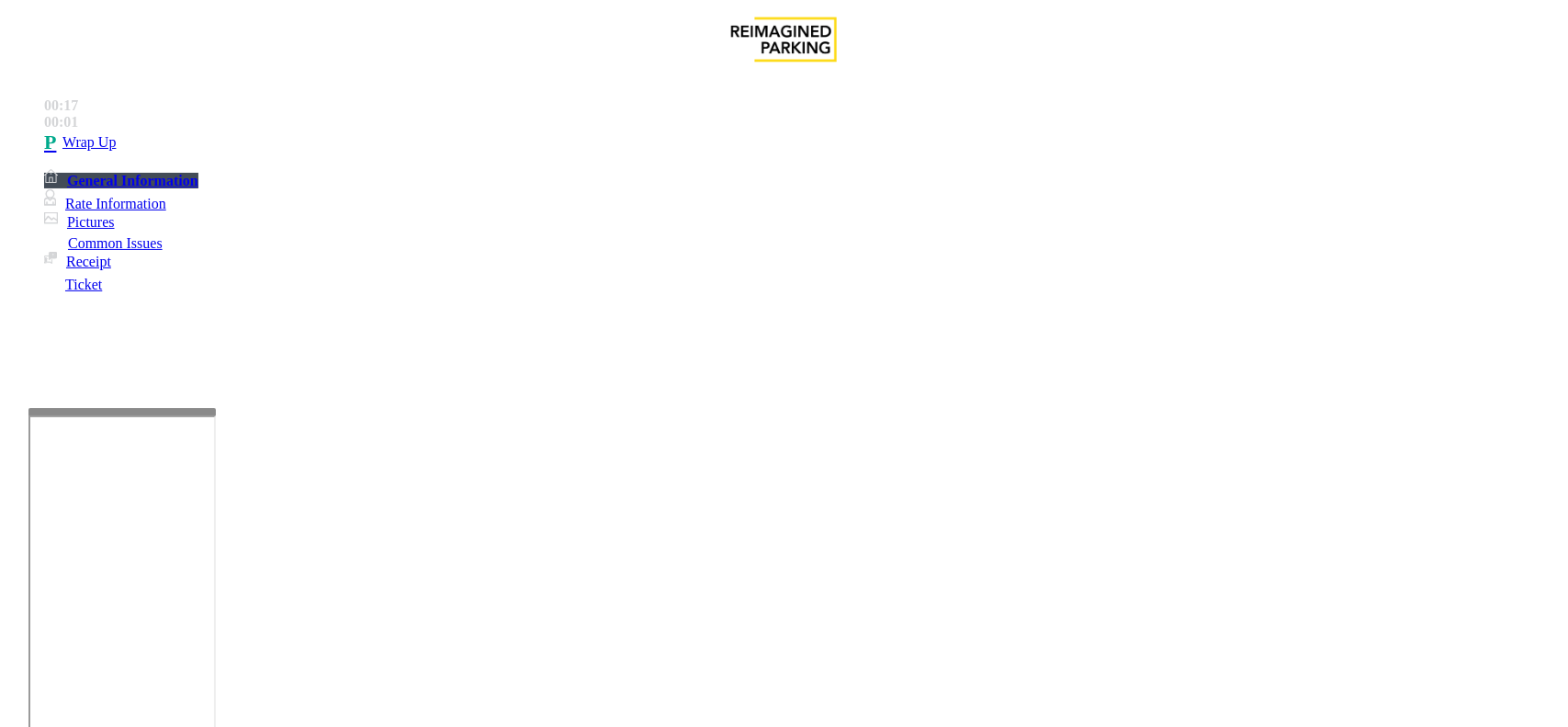 copy on "Issue  -  Intercom Issue/No Response No Response/Unable to hear parker" 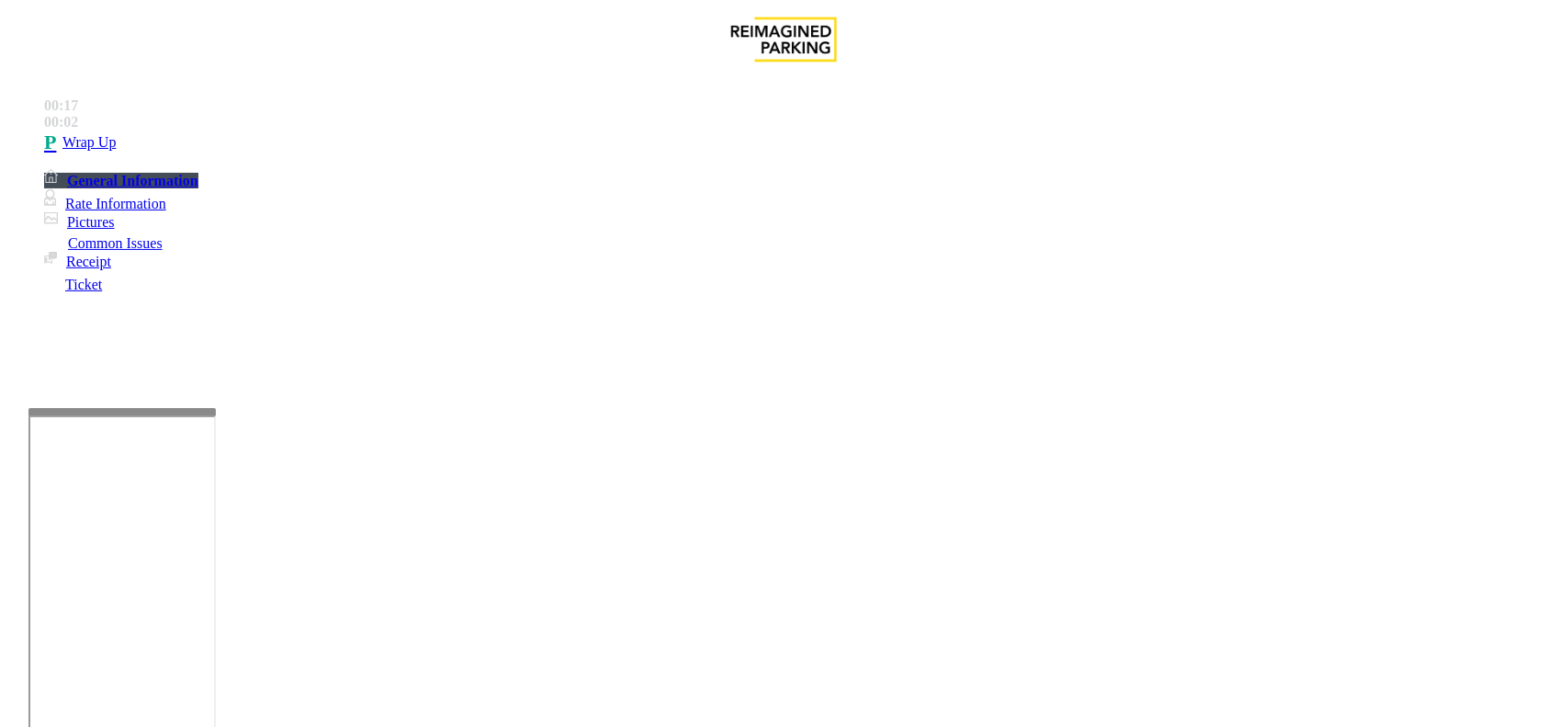 paste on "**********" 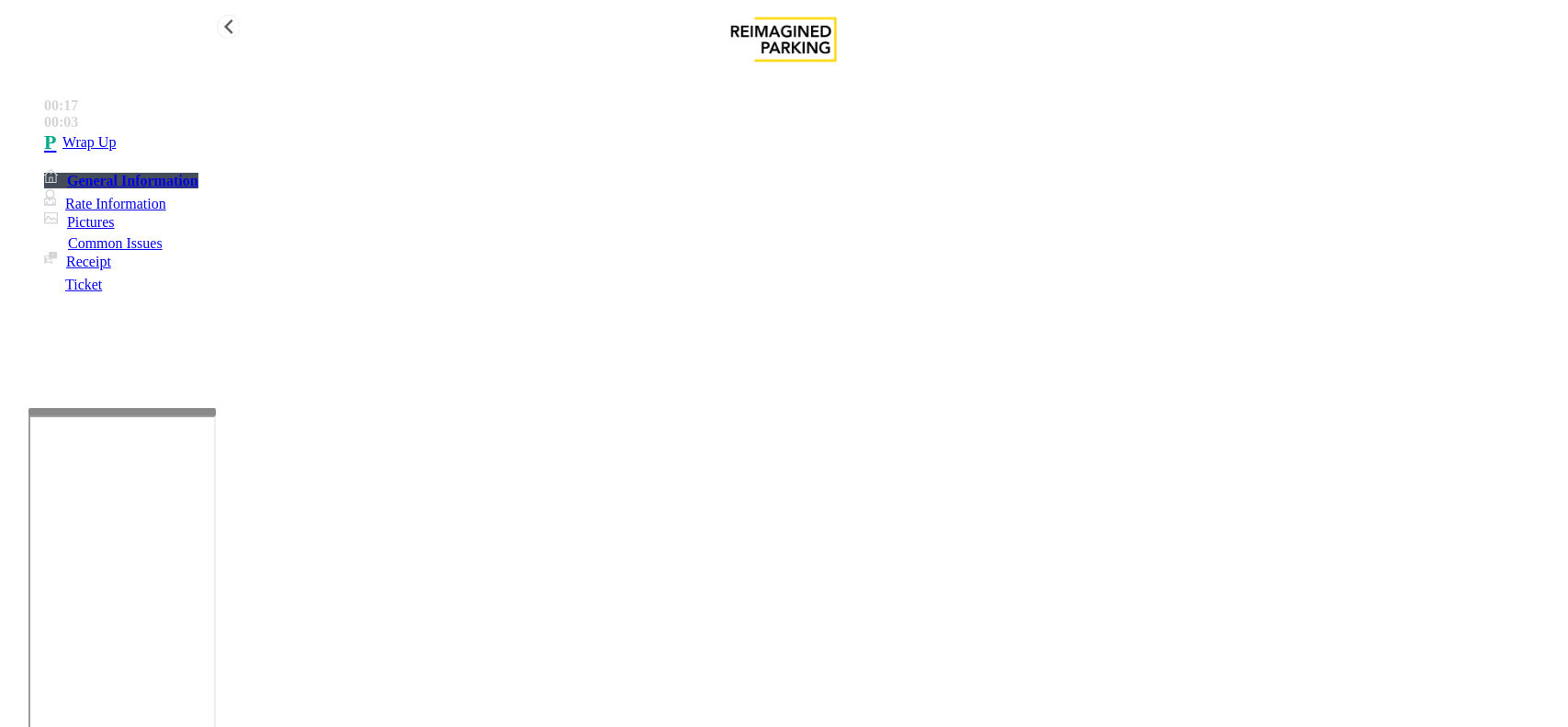 type on "**********" 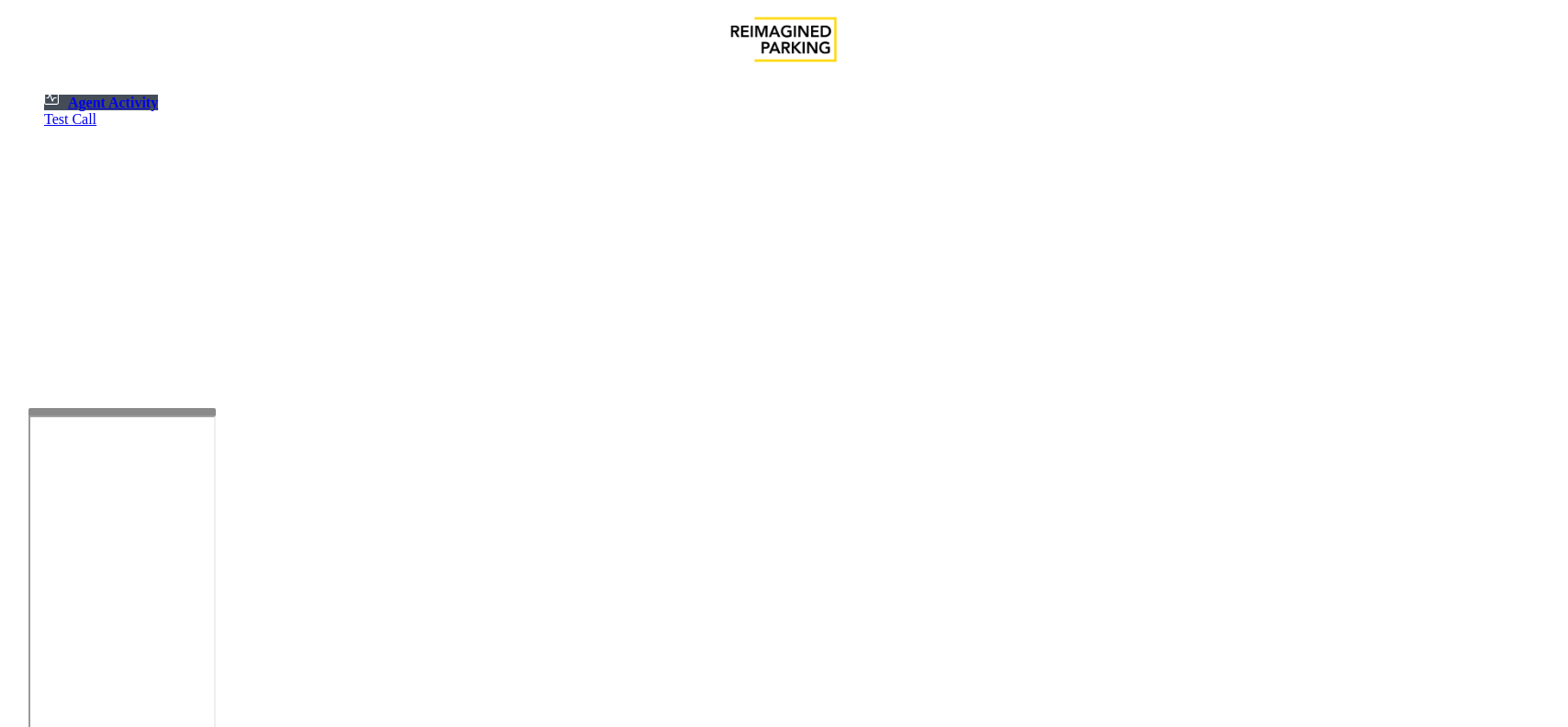 click on "Logout" at bounding box center (38, 1222) 